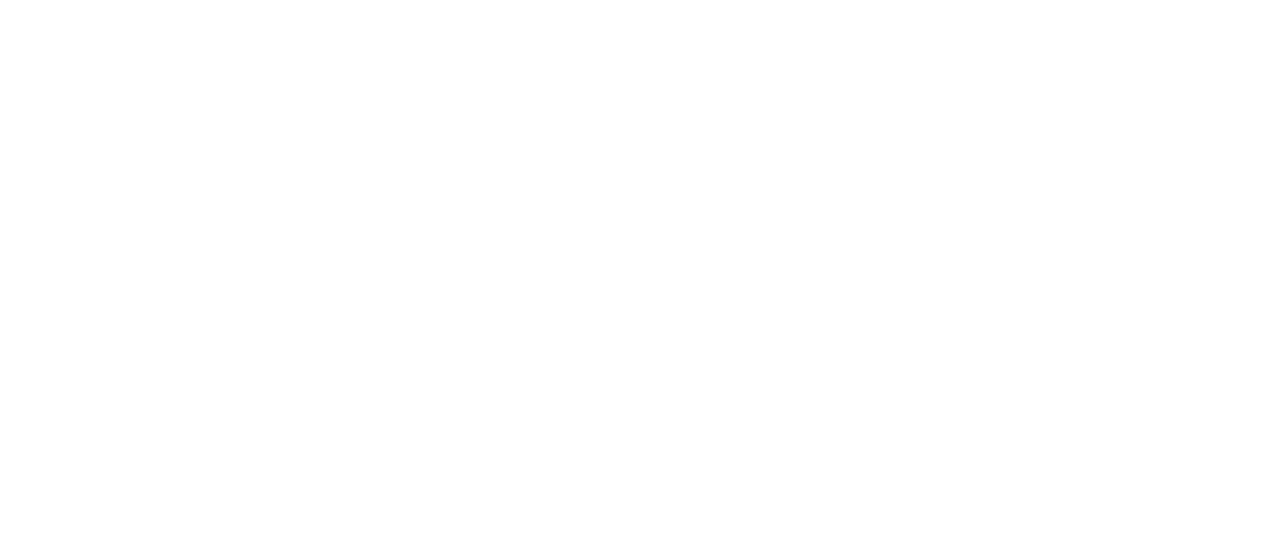 scroll, scrollTop: 0, scrollLeft: 0, axis: both 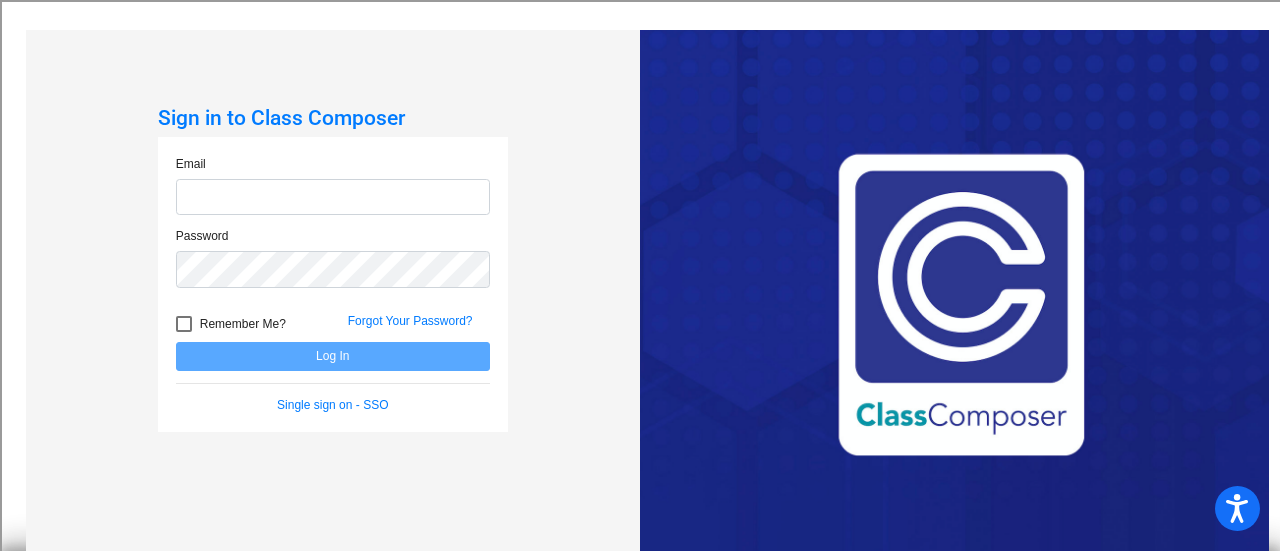click 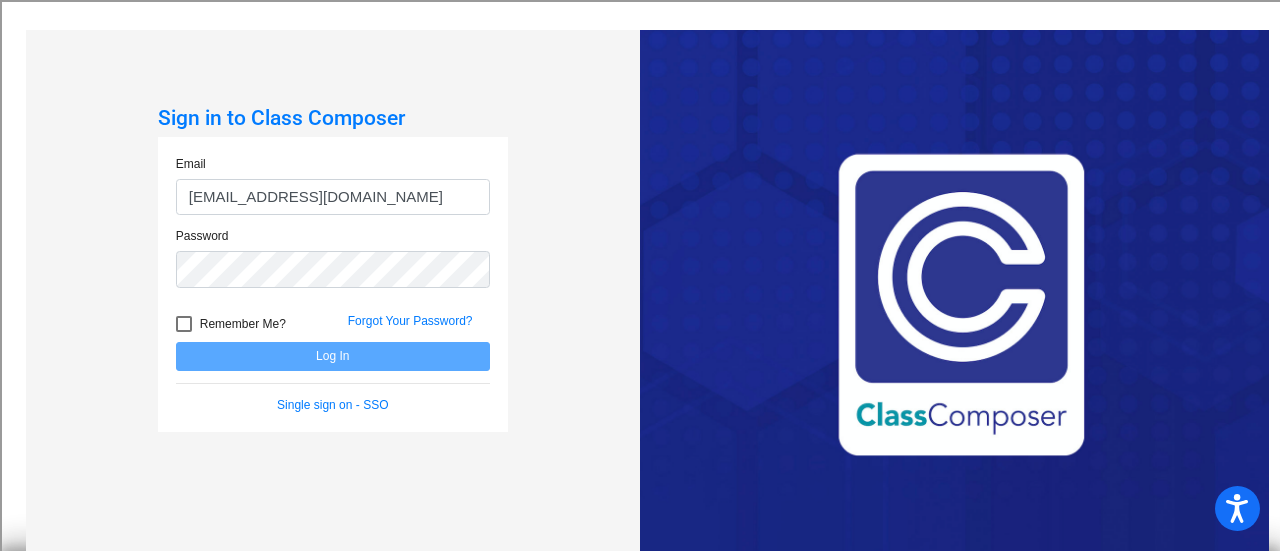 type on "[EMAIL_ADDRESS][DOMAIN_NAME]" 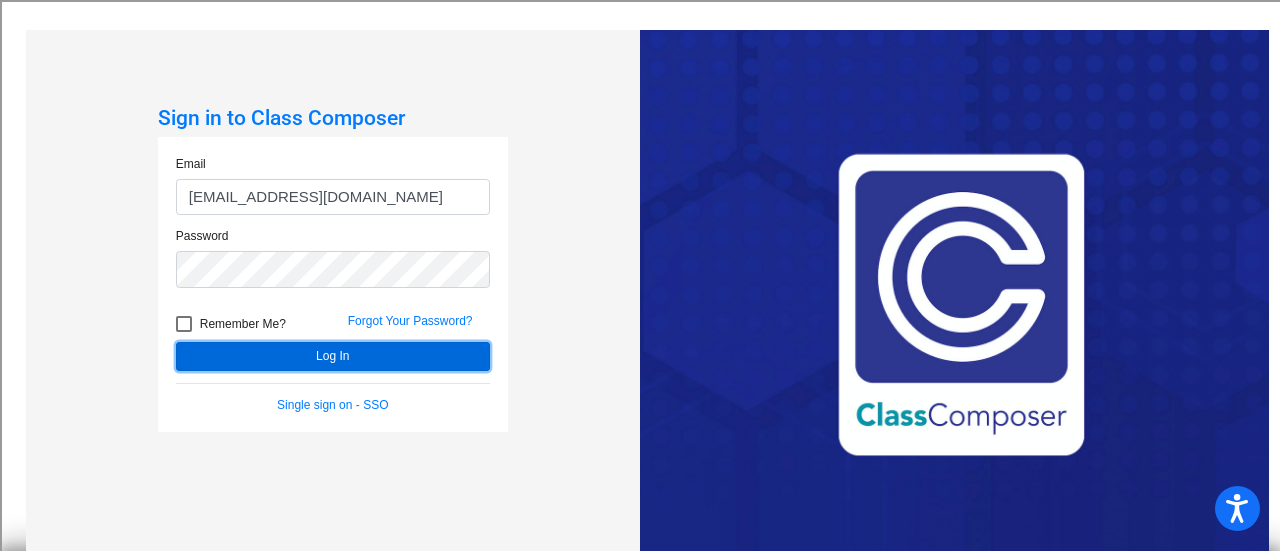 click on "Log In" 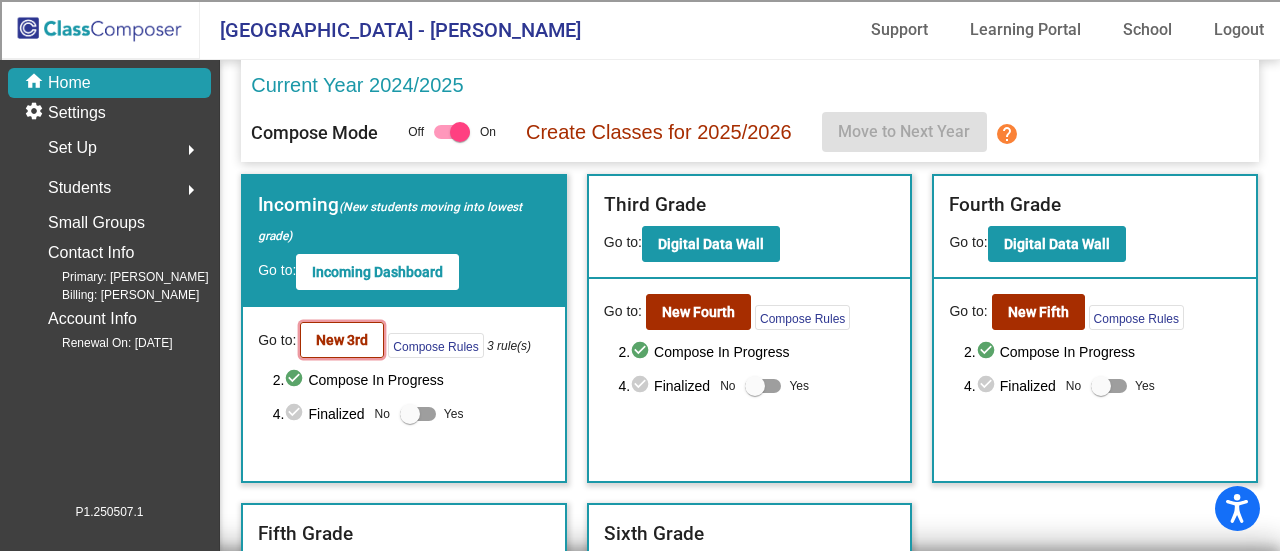 click on "New 3rd" 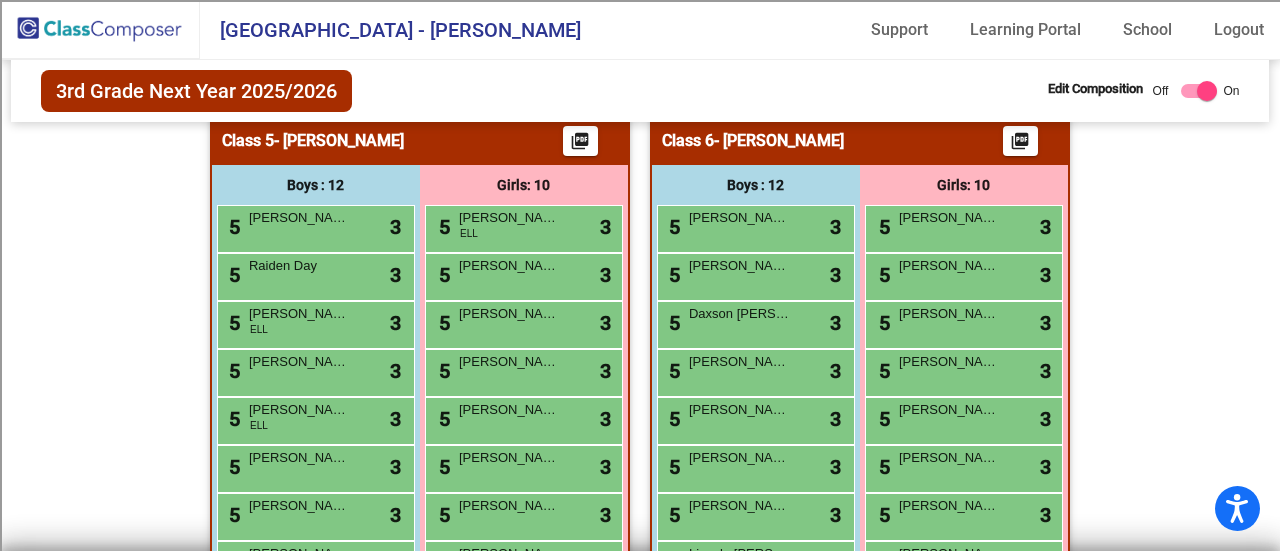 scroll, scrollTop: 1904, scrollLeft: 0, axis: vertical 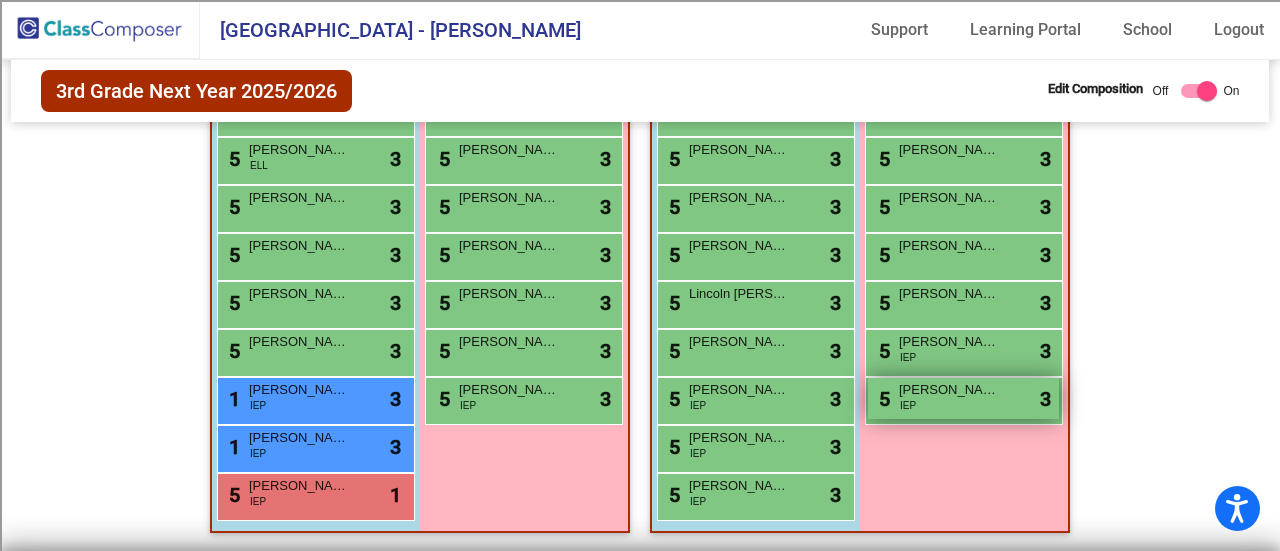 click on "5 [PERSON_NAME] IEP lock do_not_disturb_alt 3" at bounding box center (963, 398) 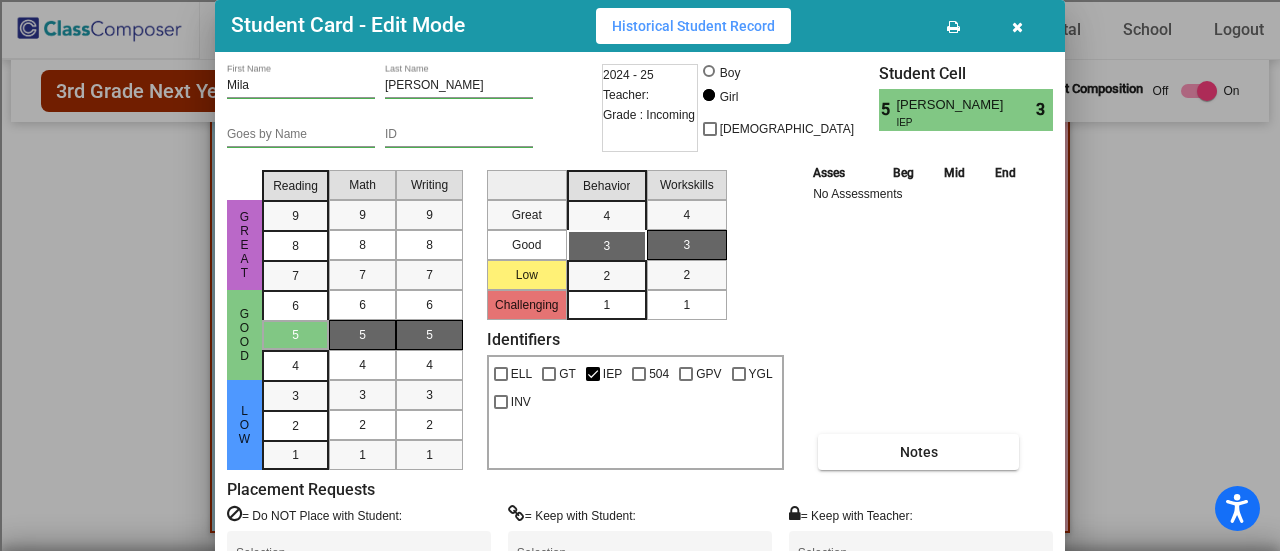 drag, startPoint x: 1274, startPoint y: 489, endPoint x: 1275, endPoint y: 409, distance: 80.00625 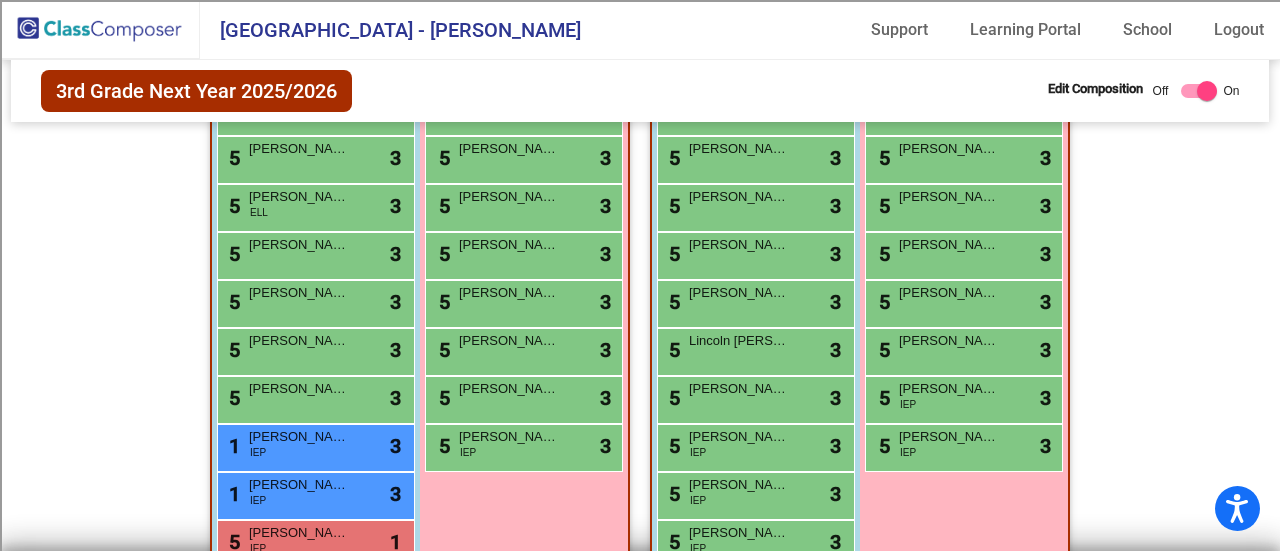 scroll, scrollTop: 2116, scrollLeft: 0, axis: vertical 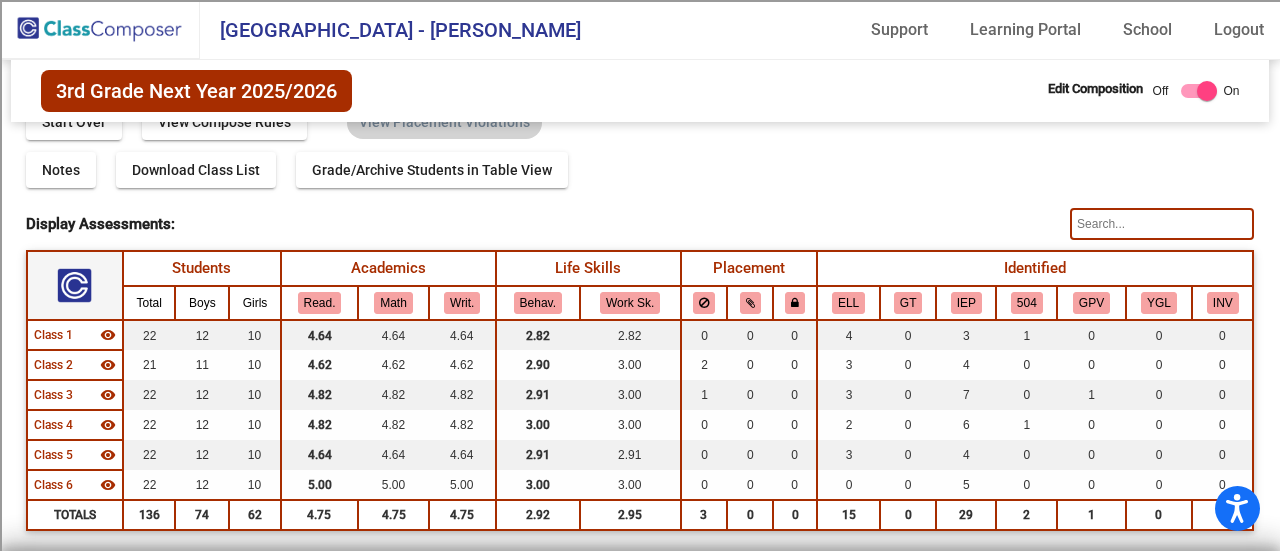 click on "3rd Grade Next Year 2025/2026  Edit Composition Off   On  Incoming   Digital Data Wall" 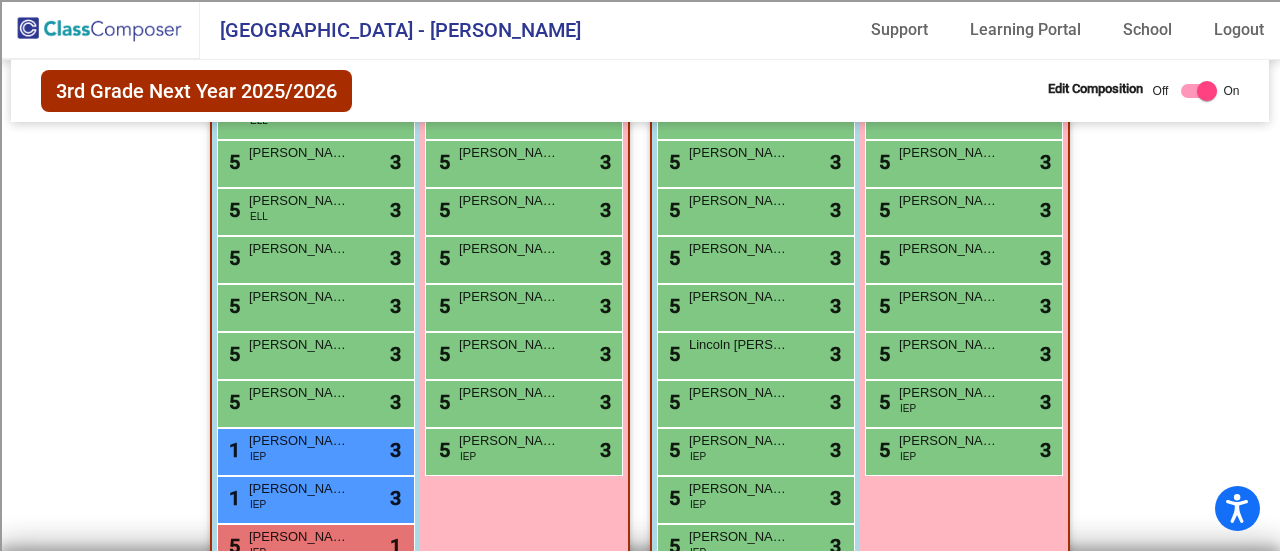 scroll, scrollTop: 2160, scrollLeft: 0, axis: vertical 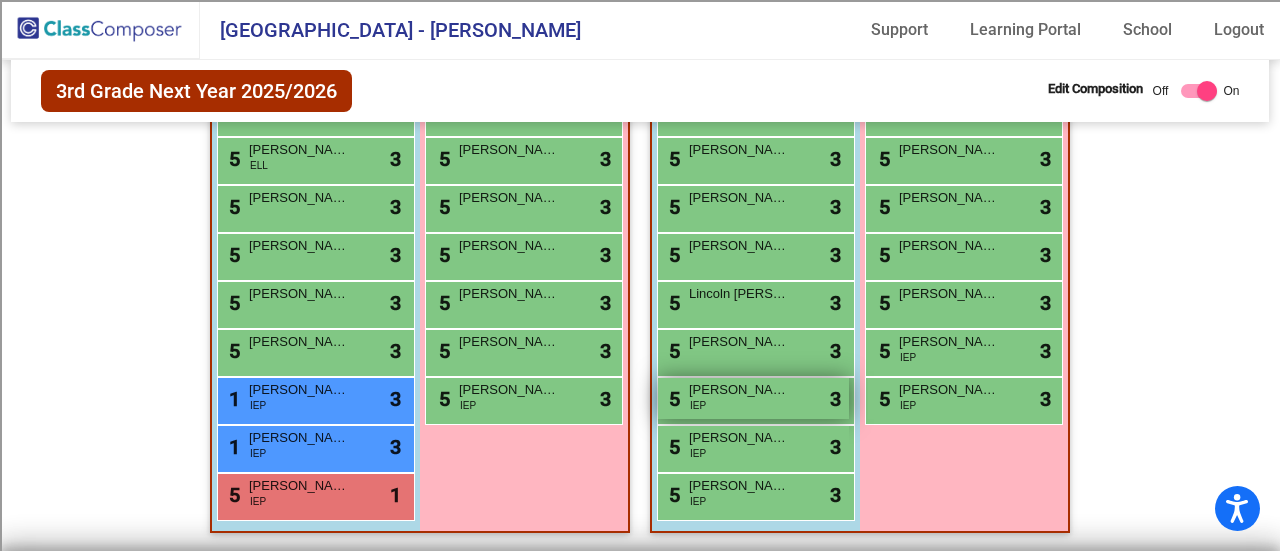 click on "[PERSON_NAME]" at bounding box center (739, 390) 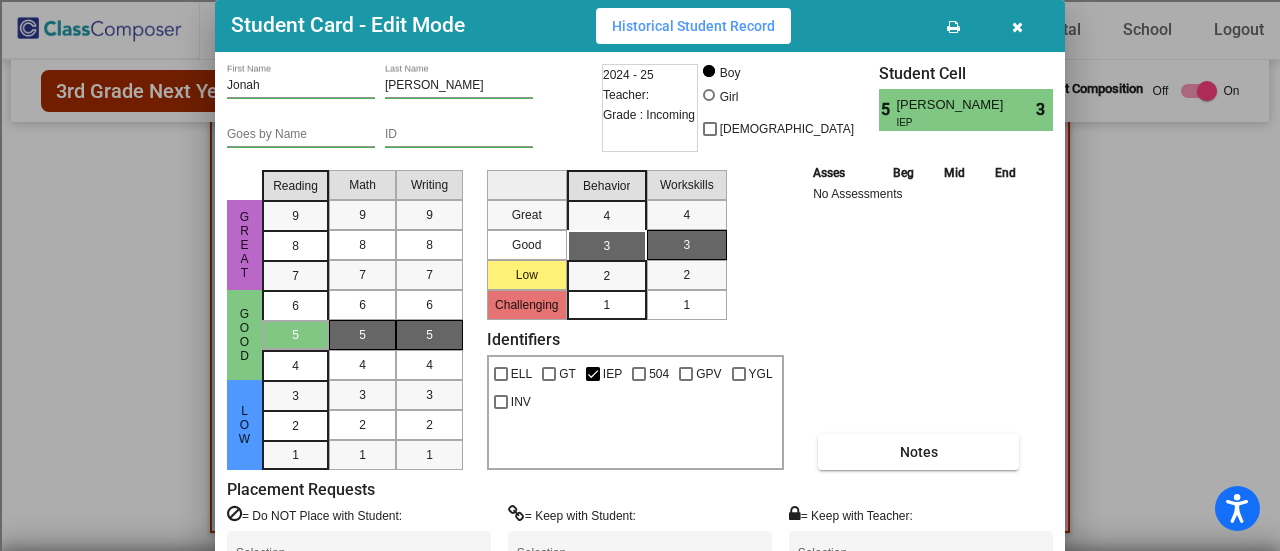 click on "Asses Beg Mid End No Assessments  Notes" at bounding box center (919, 316) 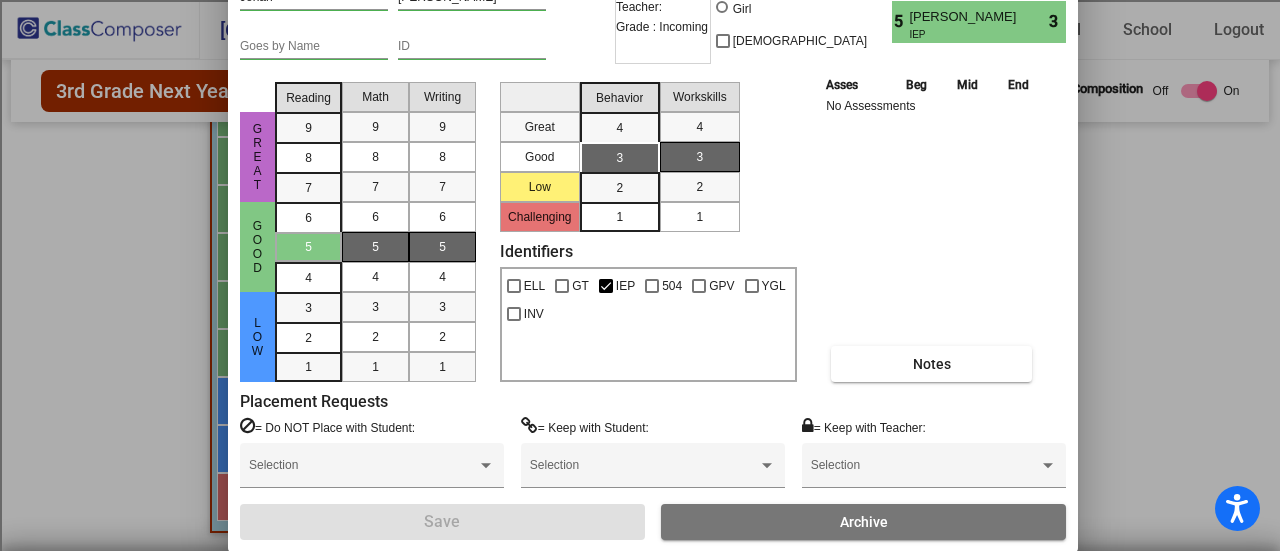 drag, startPoint x: 809, startPoint y: 37, endPoint x: 821, endPoint y: -51, distance: 88.814415 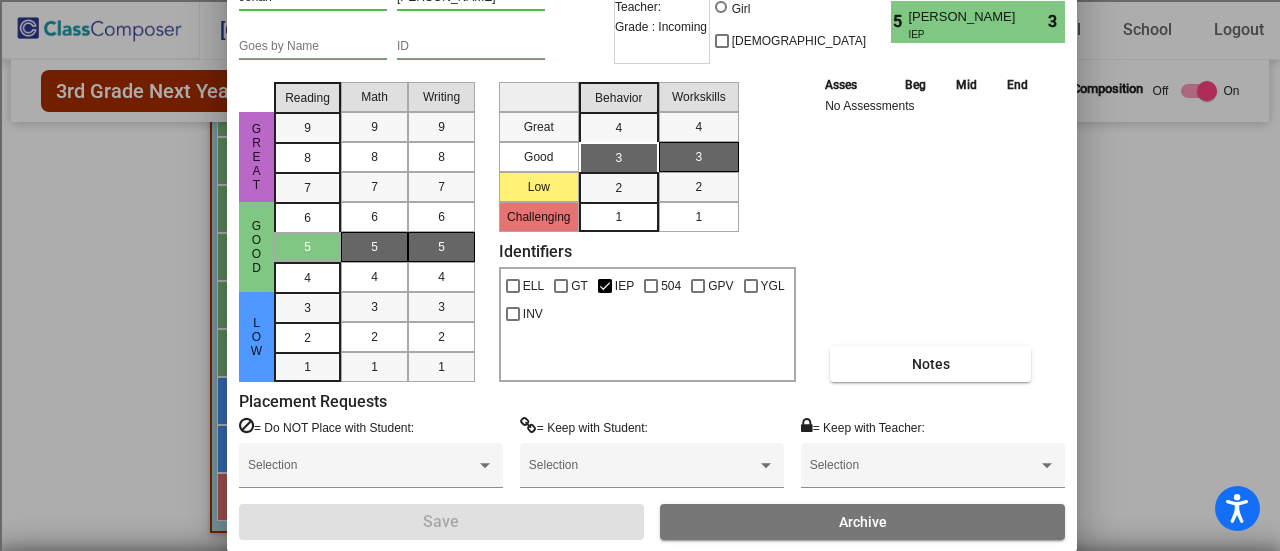 drag, startPoint x: 884, startPoint y: 274, endPoint x: 886, endPoint y: 195, distance: 79.025314 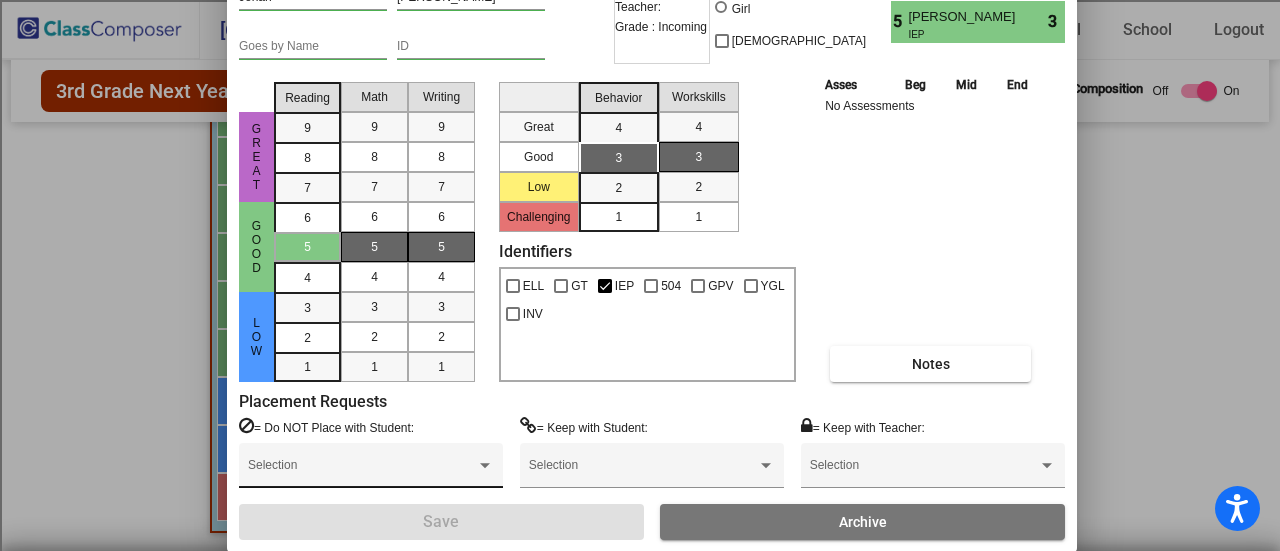 click at bounding box center (362, 472) 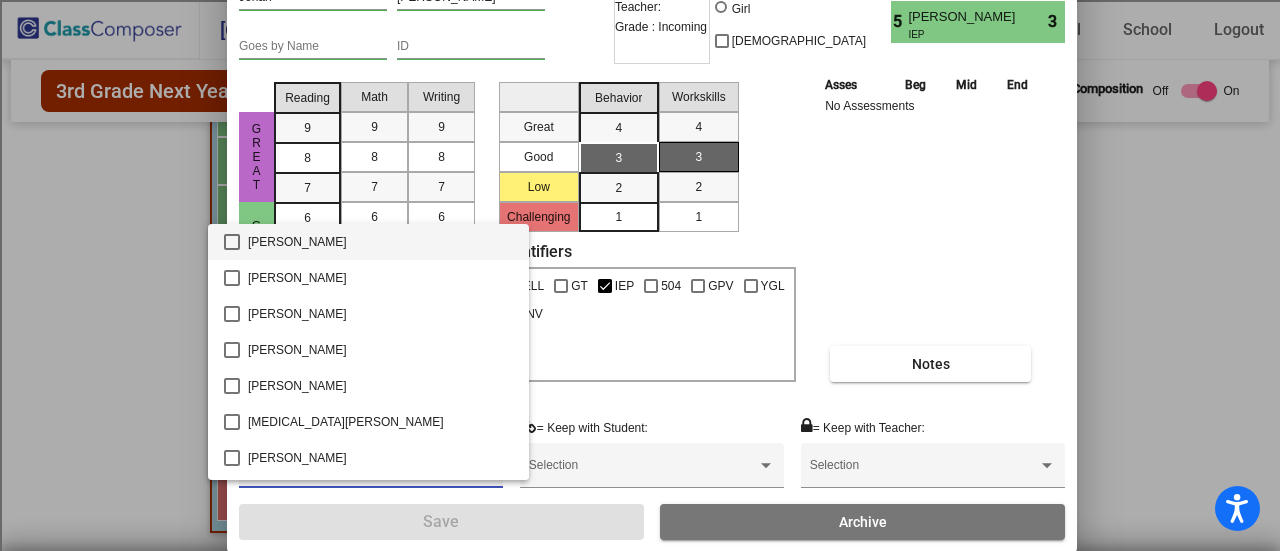 click at bounding box center (640, 275) 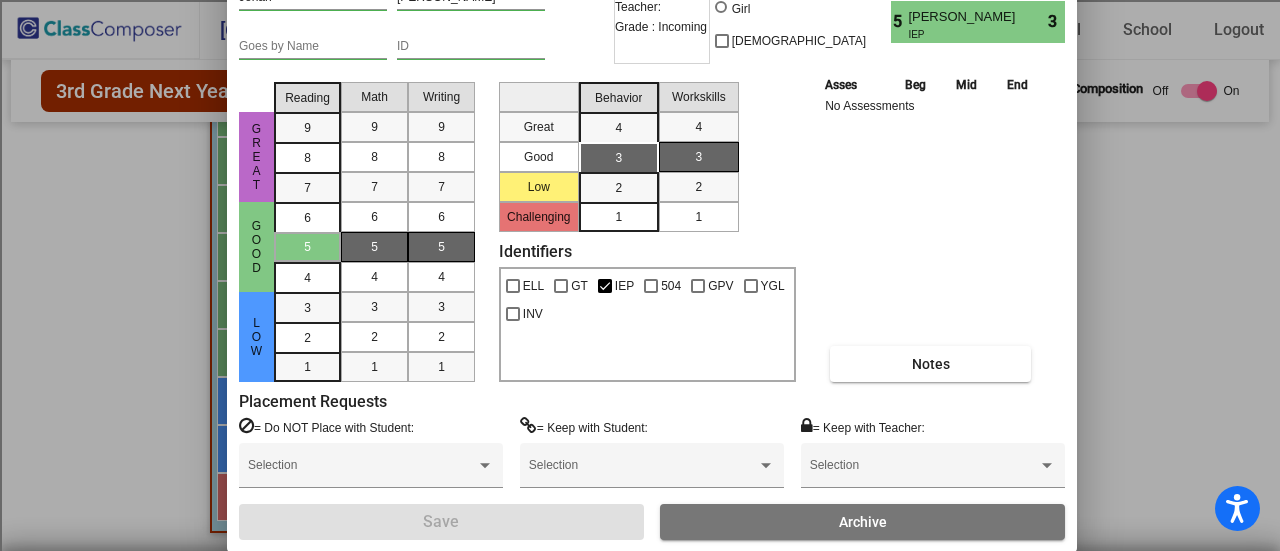 drag, startPoint x: 1113, startPoint y: 180, endPoint x: 1162, endPoint y: 229, distance: 69.29646 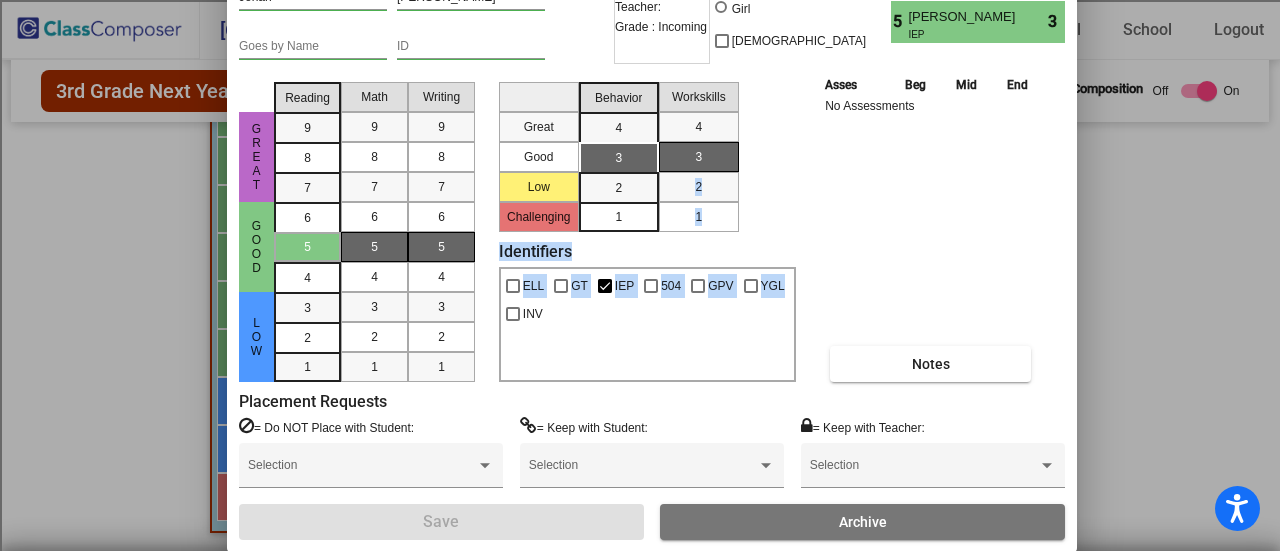 drag, startPoint x: 1162, startPoint y: 229, endPoint x: 788, endPoint y: 271, distance: 376.3509 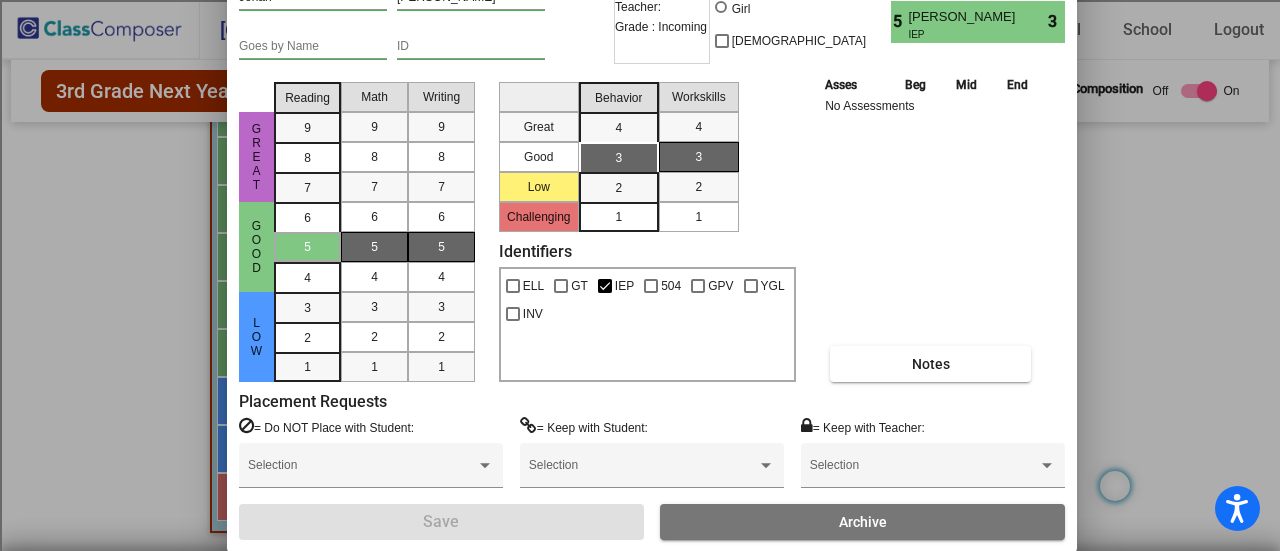 click at bounding box center [640, 275] 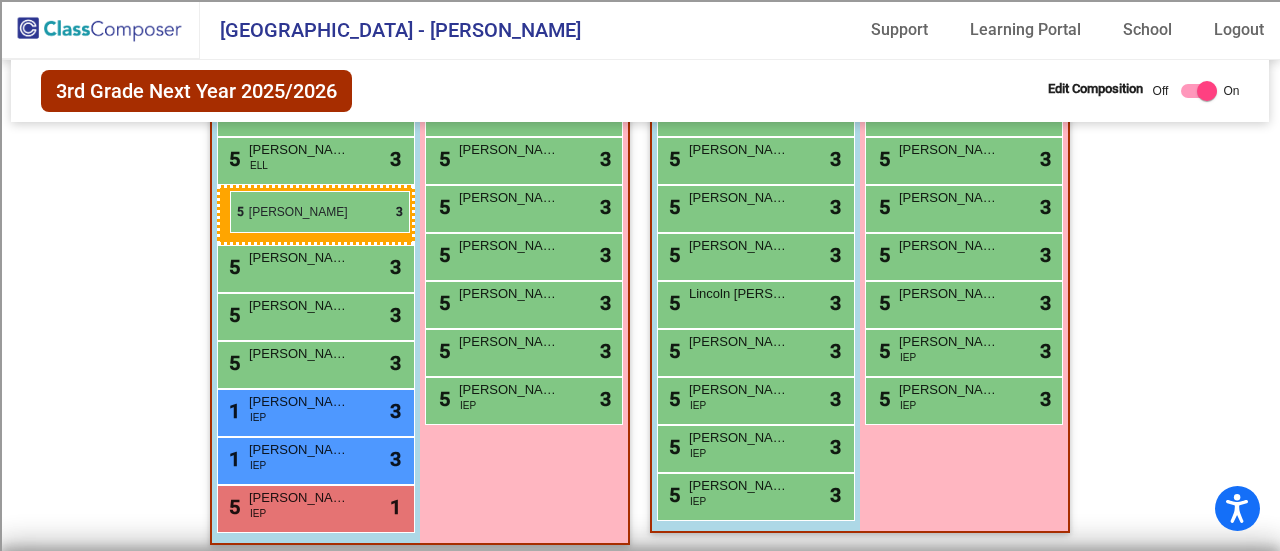 drag, startPoint x: 346, startPoint y: 212, endPoint x: 230, endPoint y: 191, distance: 117.88554 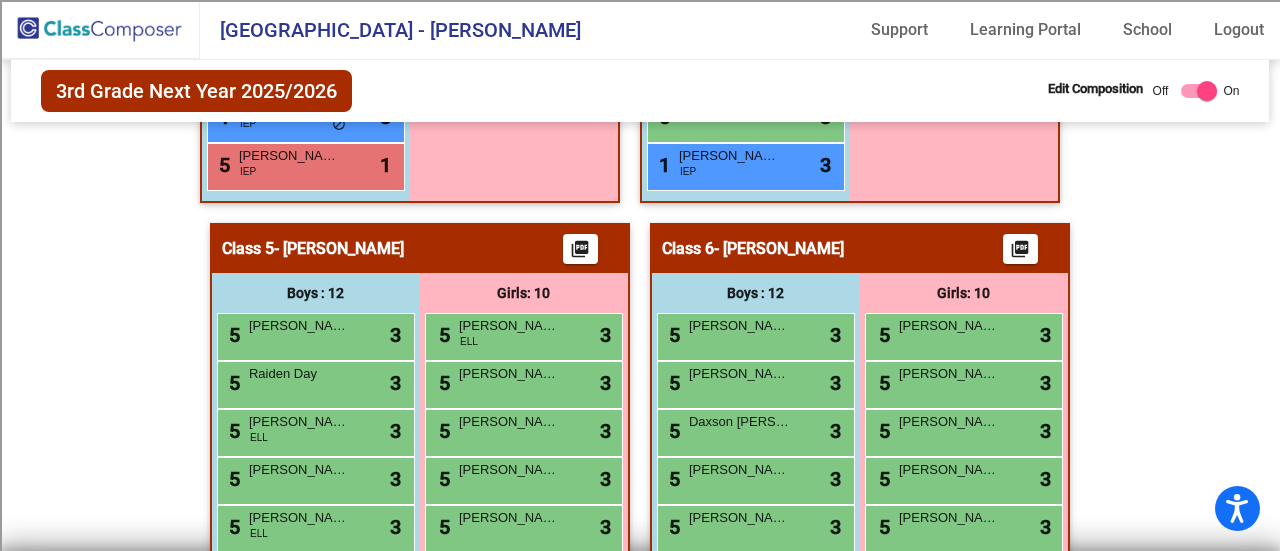 scroll, scrollTop: 1778, scrollLeft: 0, axis: vertical 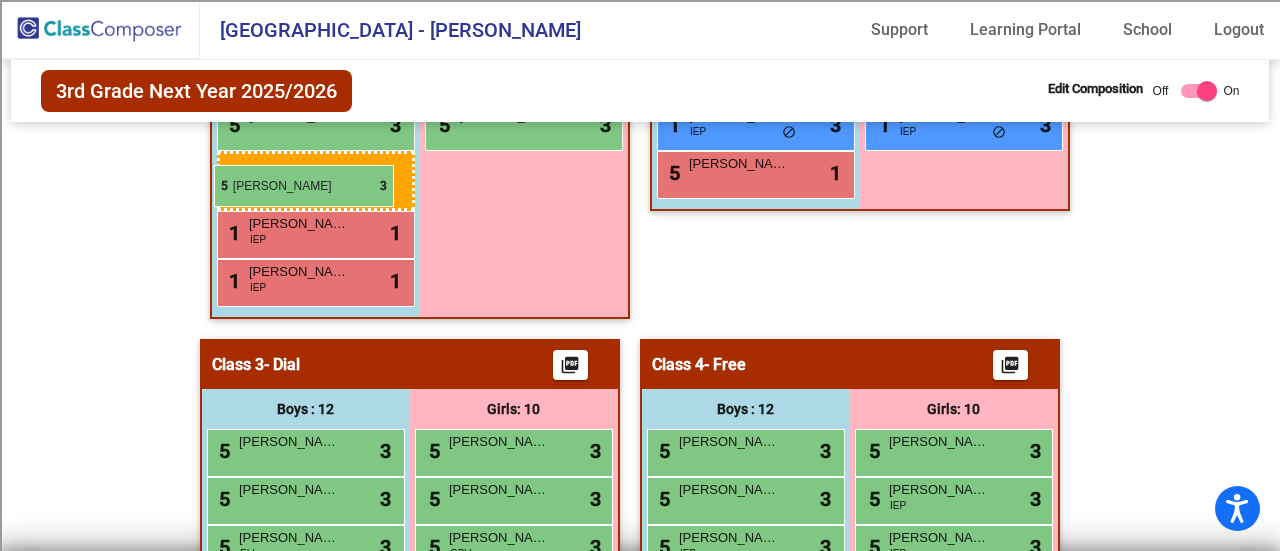 drag, startPoint x: 285, startPoint y: 516, endPoint x: 214, endPoint y: 165, distance: 358.10892 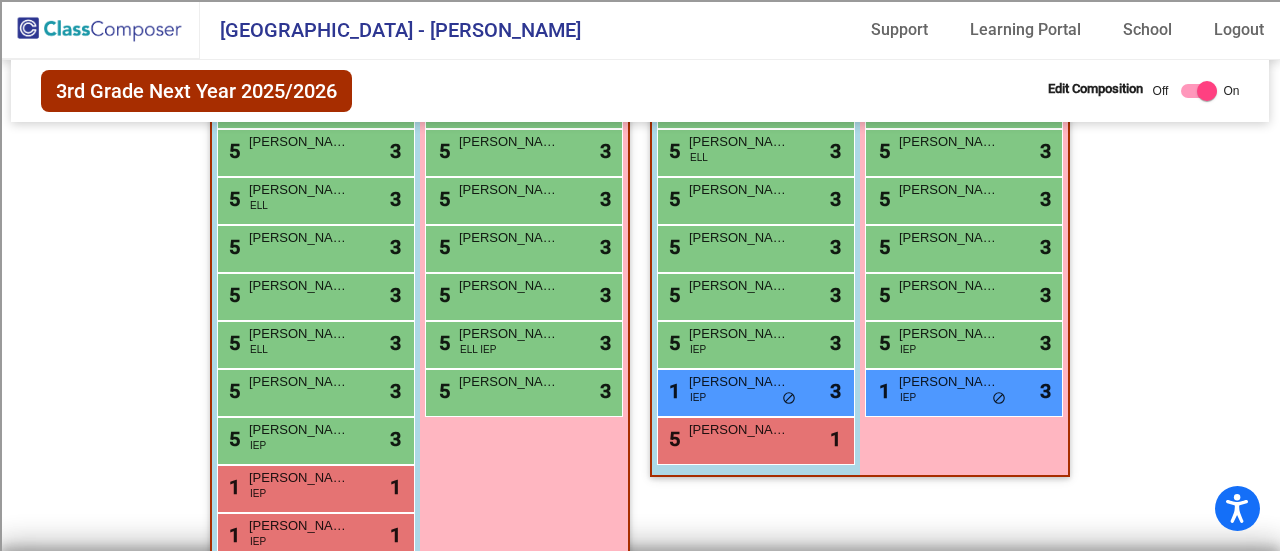 scroll, scrollTop: 805, scrollLeft: 0, axis: vertical 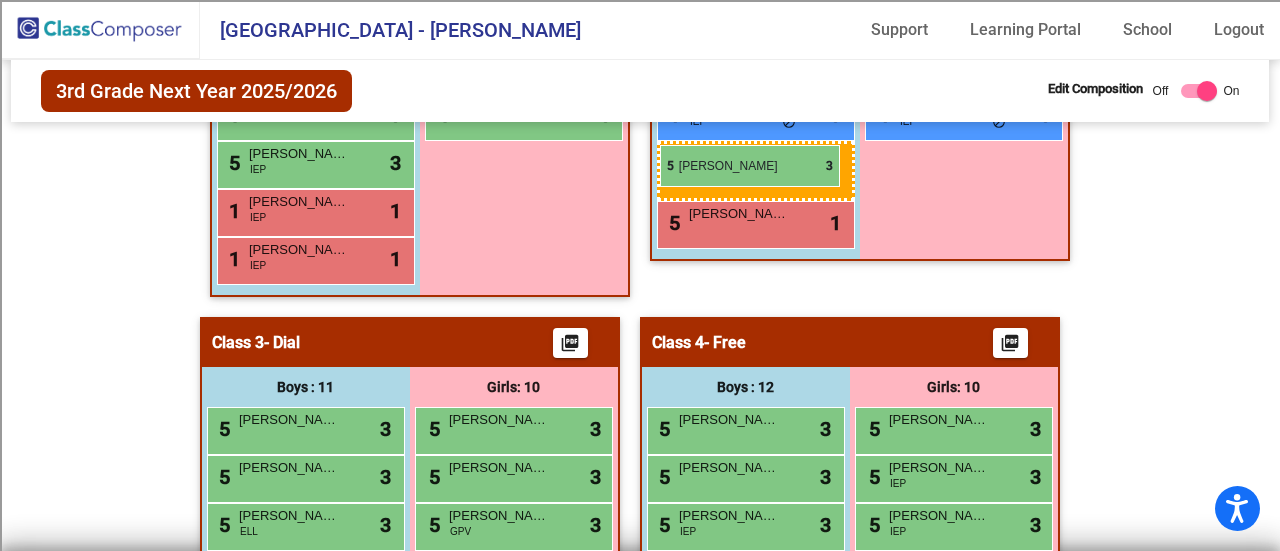 drag, startPoint x: 280, startPoint y: 395, endPoint x: 660, endPoint y: 145, distance: 454.8626 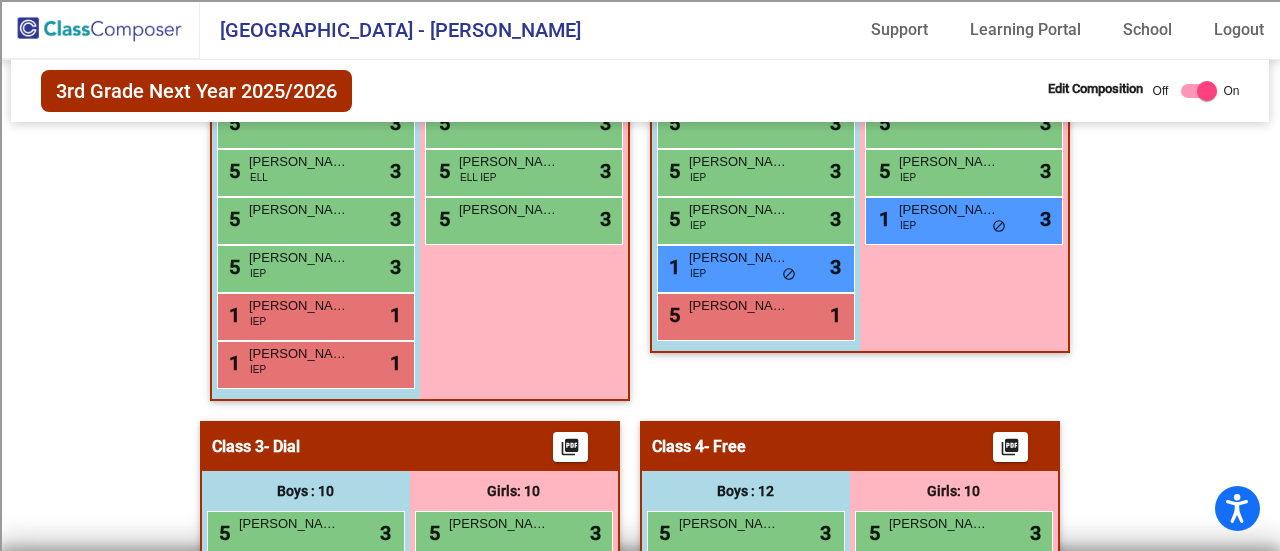 scroll, scrollTop: 937, scrollLeft: 0, axis: vertical 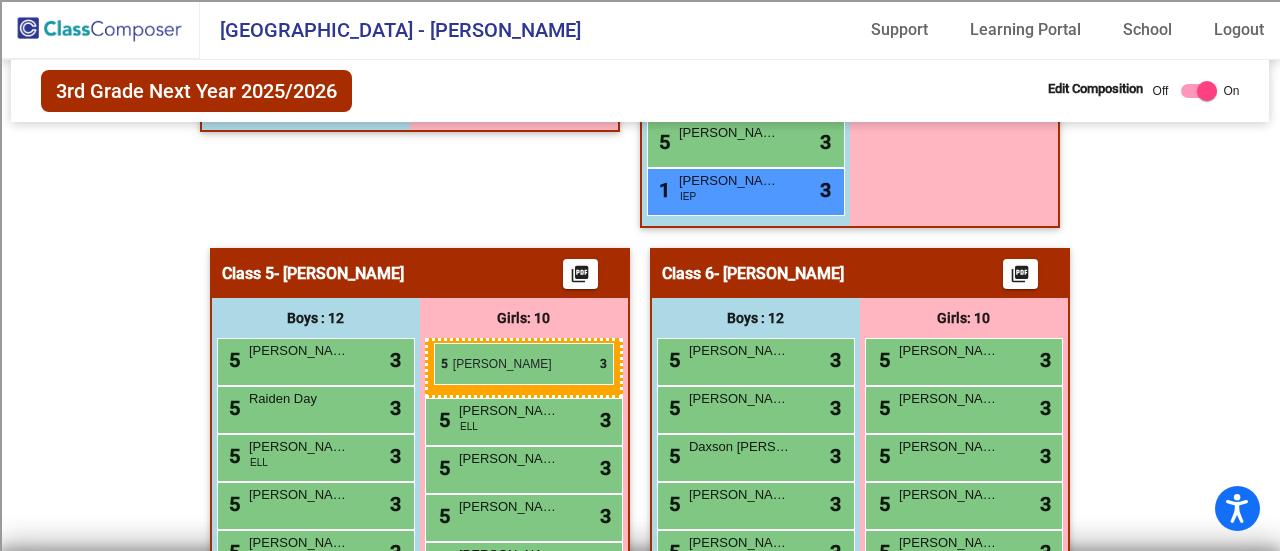 drag, startPoint x: 962, startPoint y: 185, endPoint x: 434, endPoint y: 343, distance: 551.13336 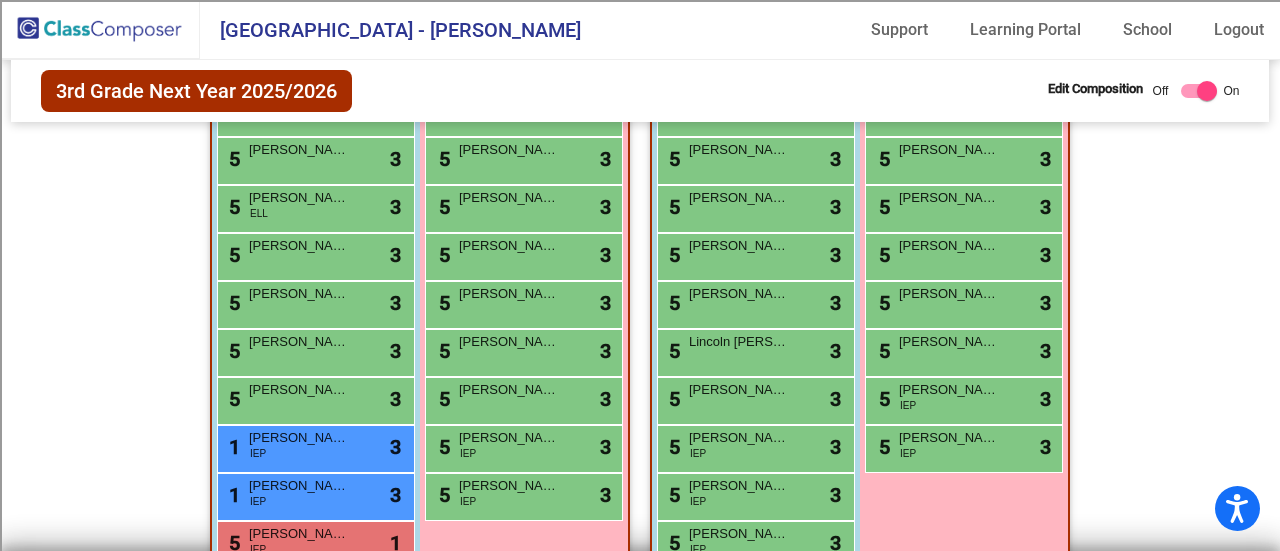 scroll, scrollTop: 2164, scrollLeft: 0, axis: vertical 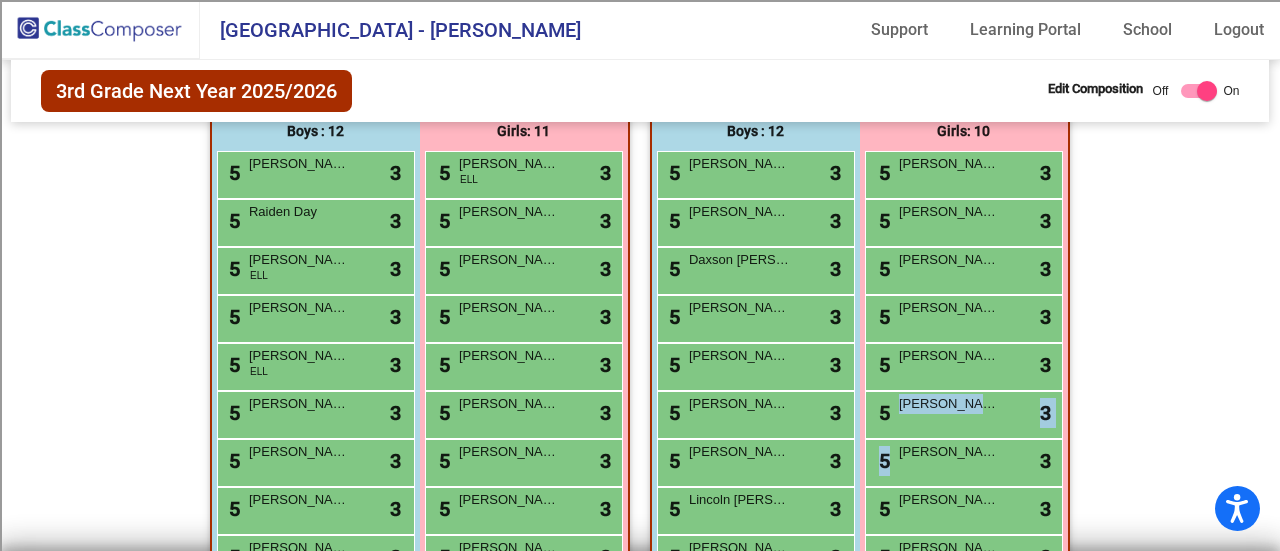 drag, startPoint x: 1268, startPoint y: 453, endPoint x: 1262, endPoint y: 421, distance: 32.55764 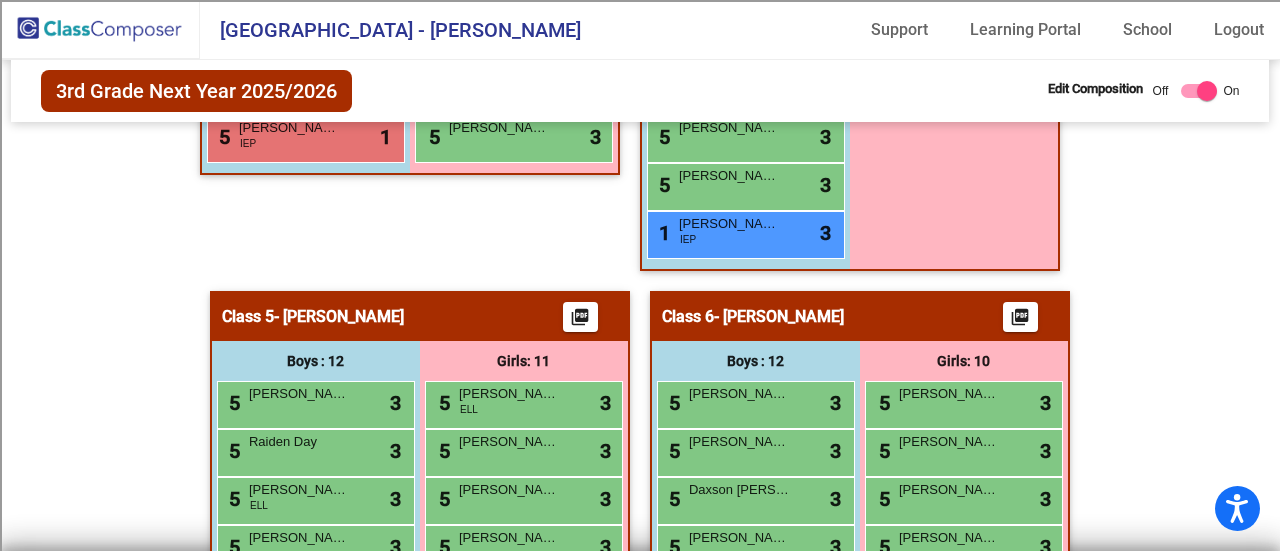 scroll, scrollTop: 1757, scrollLeft: 0, axis: vertical 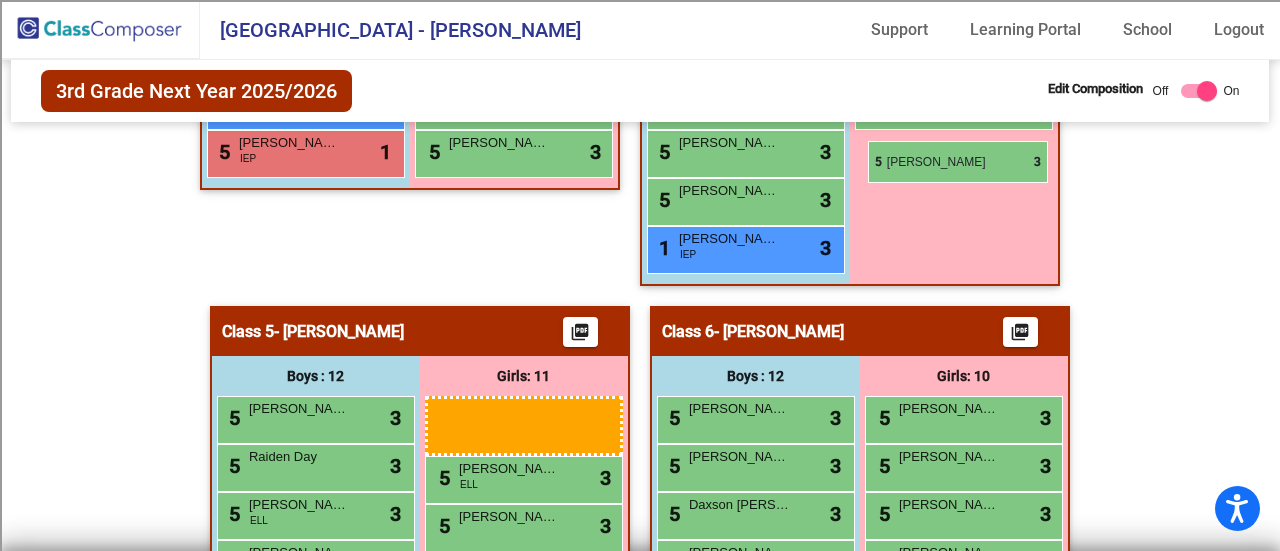 drag, startPoint x: 502, startPoint y: 458, endPoint x: 864, endPoint y: 141, distance: 481.17877 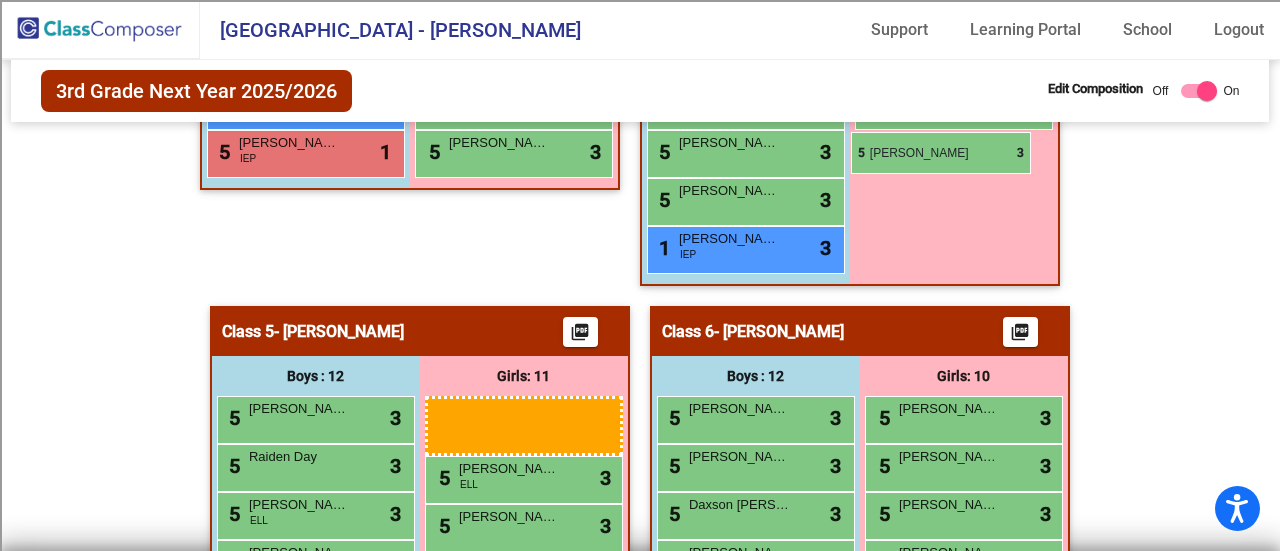 drag, startPoint x: 538, startPoint y: 463, endPoint x: 851, endPoint y: 132, distance: 455.5546 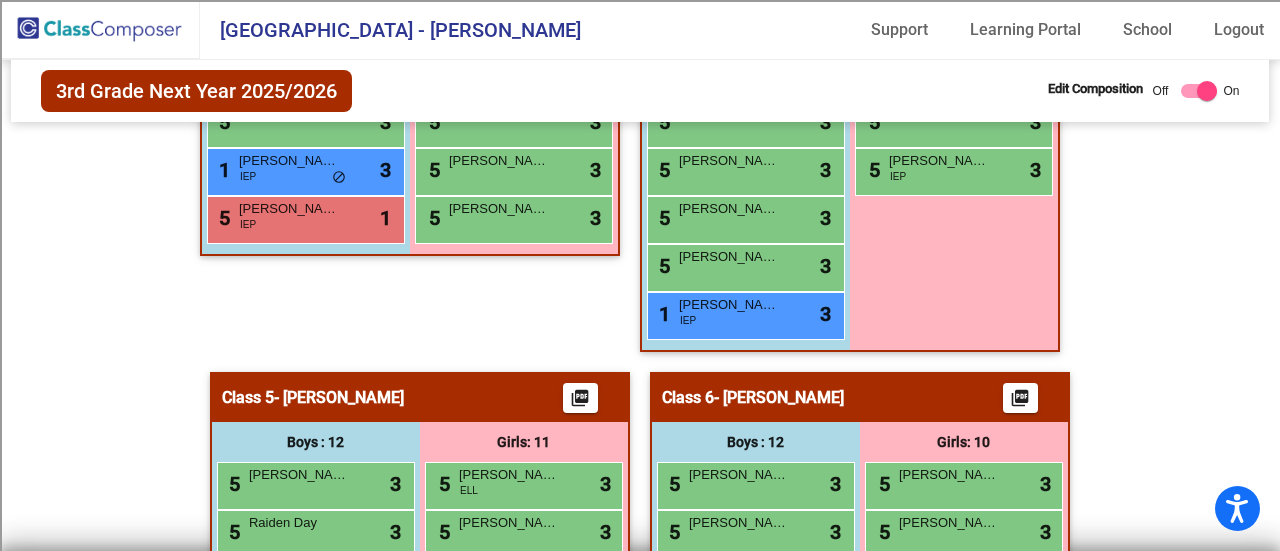 scroll, scrollTop: 1706, scrollLeft: 0, axis: vertical 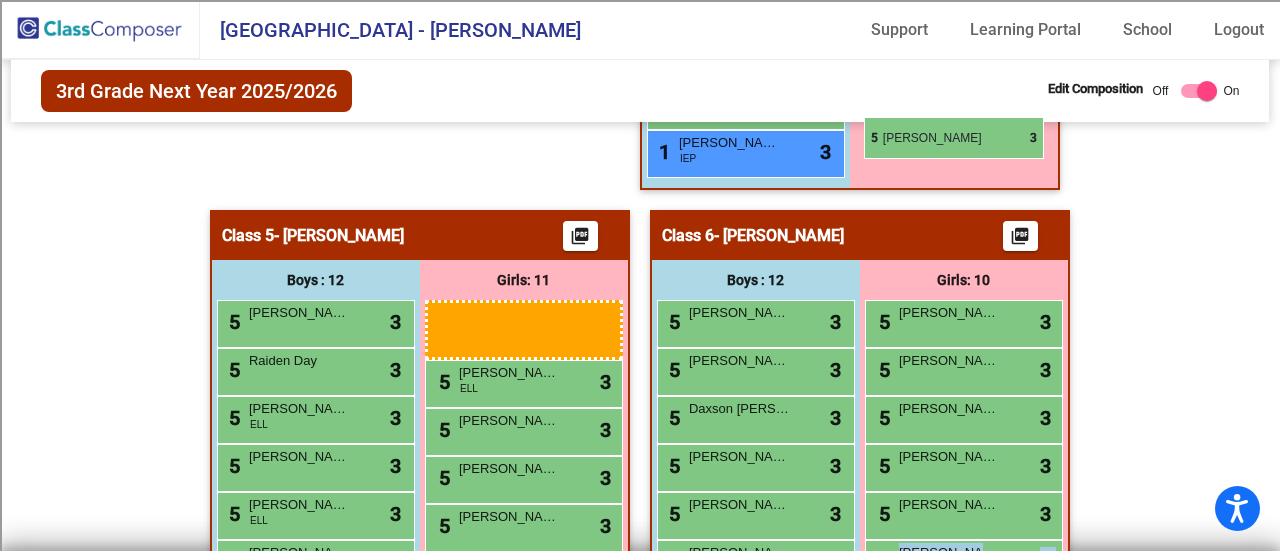 drag, startPoint x: 500, startPoint y: 373, endPoint x: 864, endPoint y: 117, distance: 445.00787 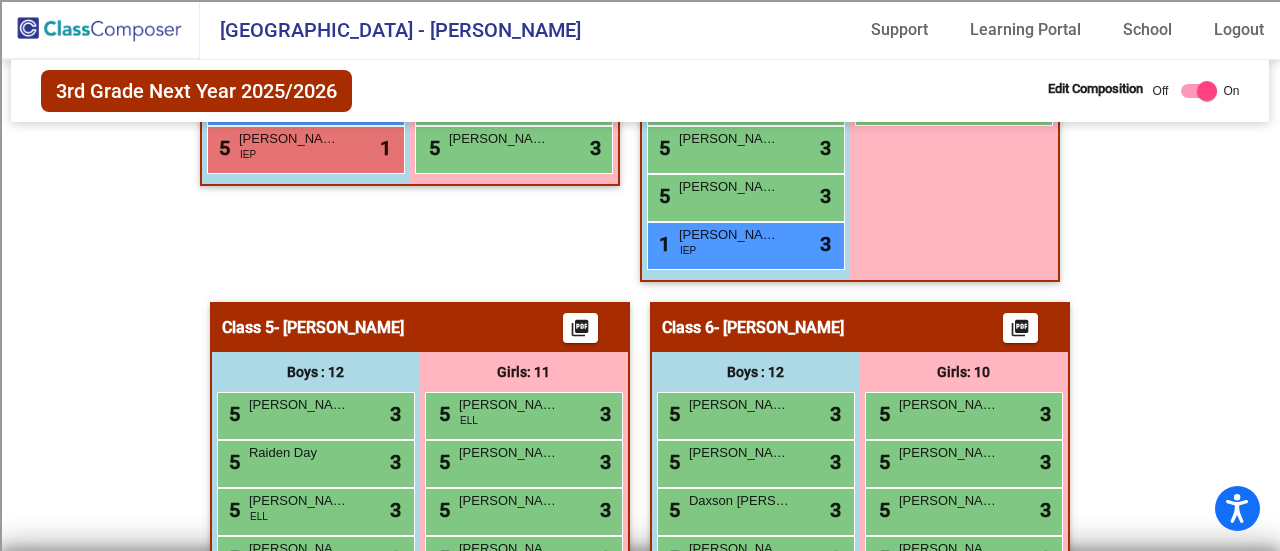 scroll, scrollTop: 1772, scrollLeft: 0, axis: vertical 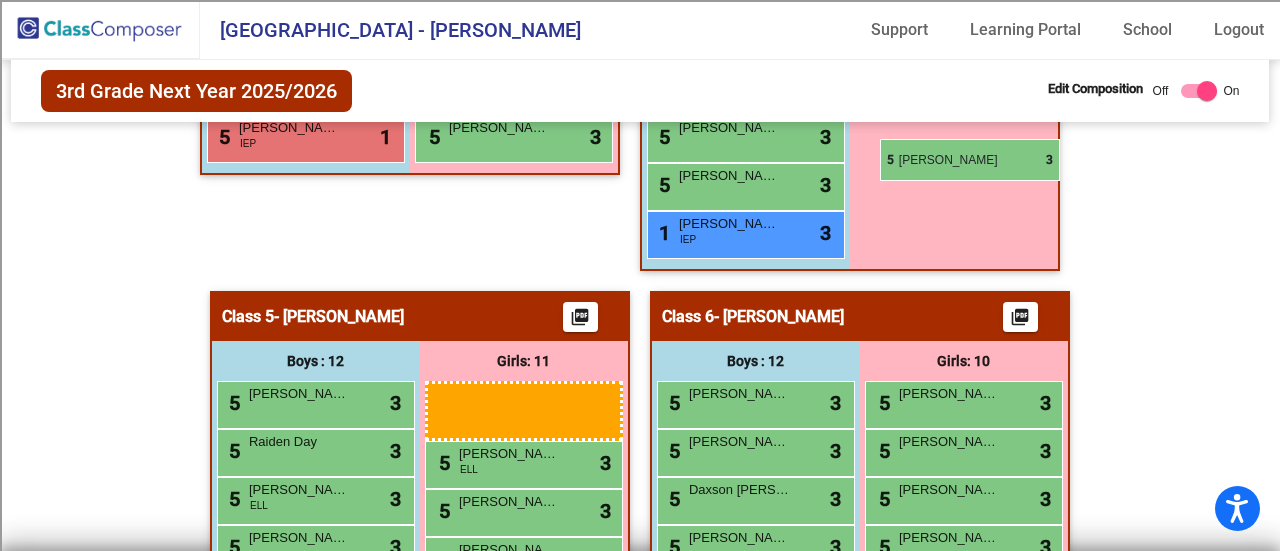 drag, startPoint x: 472, startPoint y: 450, endPoint x: 878, endPoint y: 135, distance: 513.86865 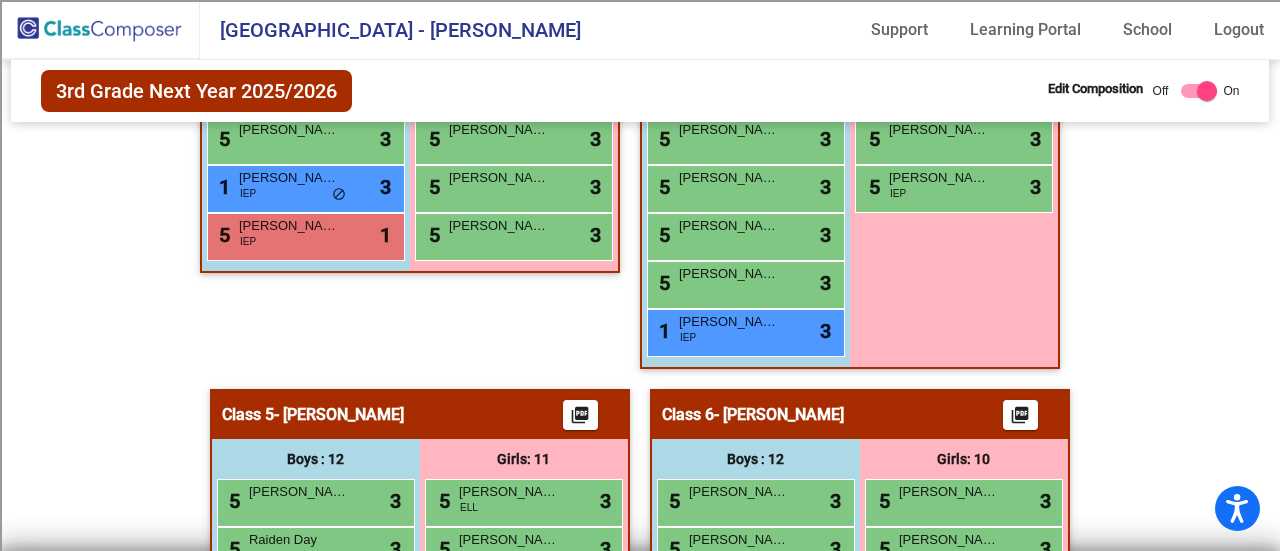 scroll, scrollTop: 1658, scrollLeft: 0, axis: vertical 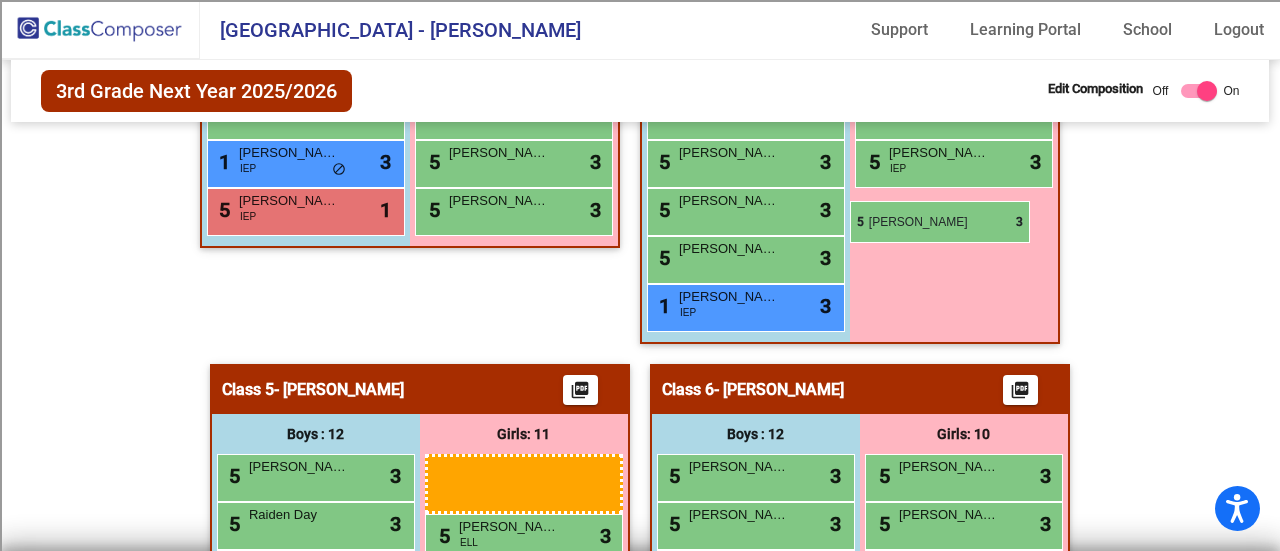 drag, startPoint x: 540, startPoint y: 533, endPoint x: 850, endPoint y: 201, distance: 454.229 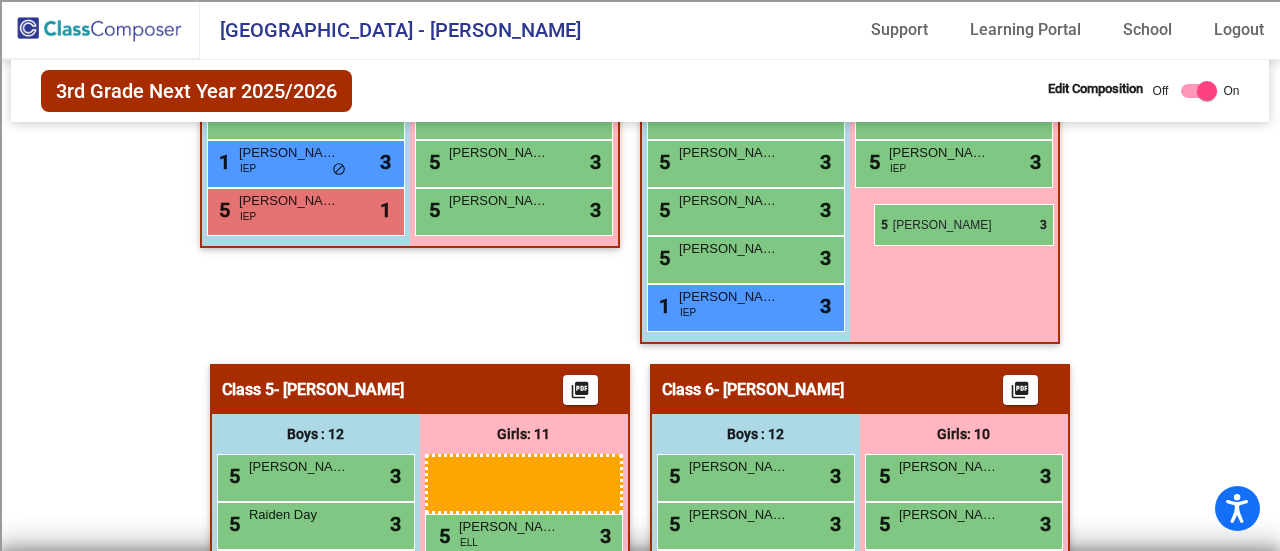 drag, startPoint x: 500, startPoint y: 522, endPoint x: 874, endPoint y: 204, distance: 490.9175 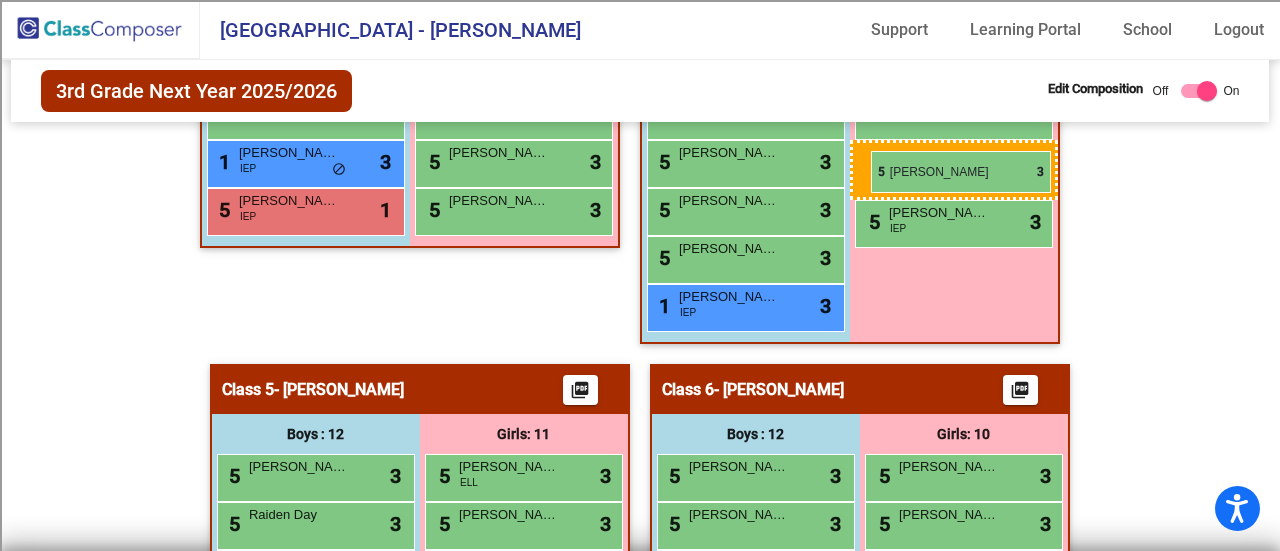 drag, startPoint x: 522, startPoint y: 495, endPoint x: 870, endPoint y: 150, distance: 490.0296 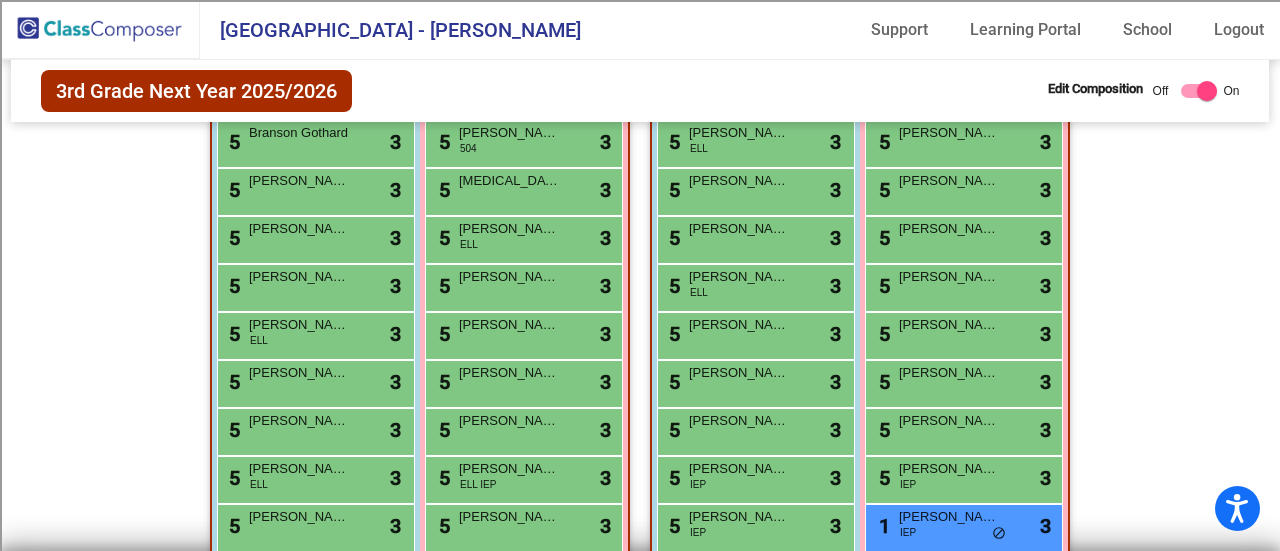 scroll, scrollTop: 754, scrollLeft: 0, axis: vertical 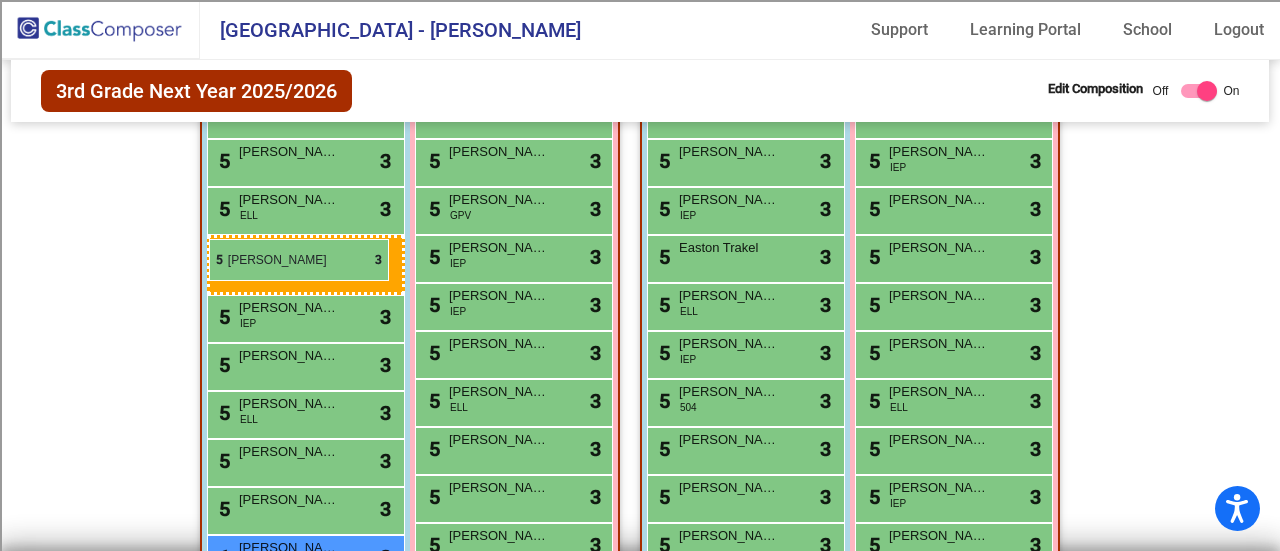 drag, startPoint x: 326, startPoint y: 353, endPoint x: 209, endPoint y: 239, distance: 163.35544 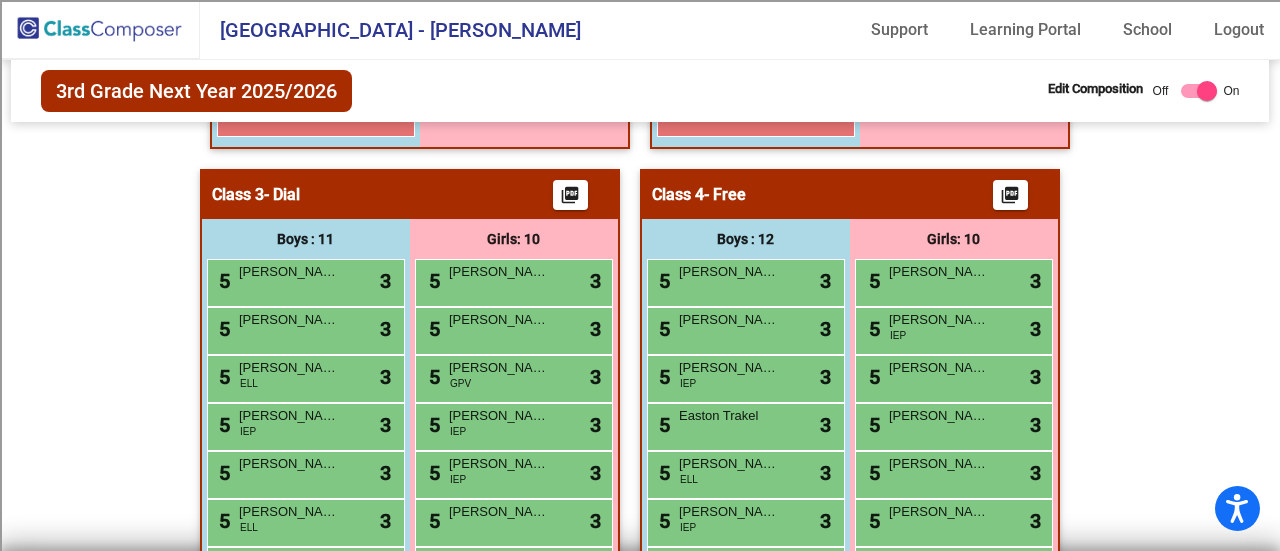 scroll, scrollTop: 1141, scrollLeft: 0, axis: vertical 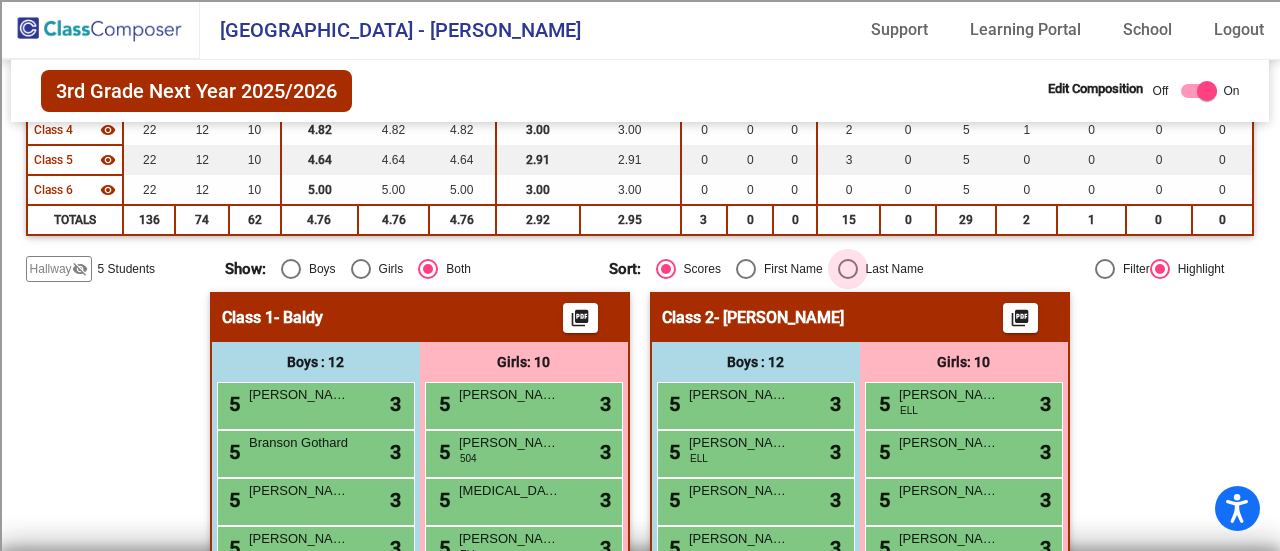 click at bounding box center (848, 269) 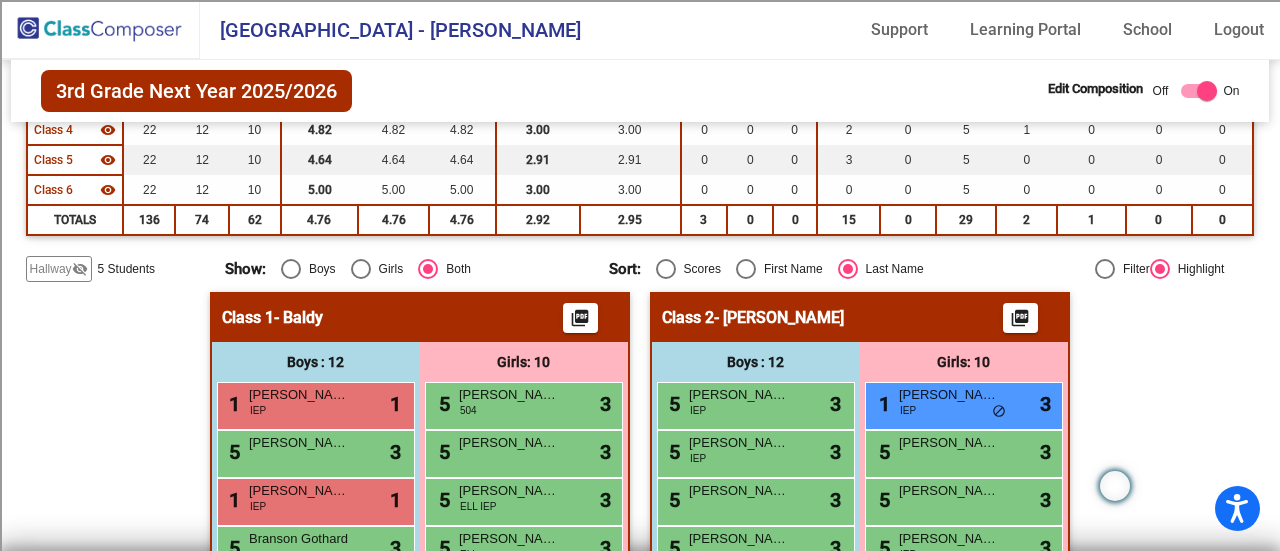 click on "picture_as_pdf" 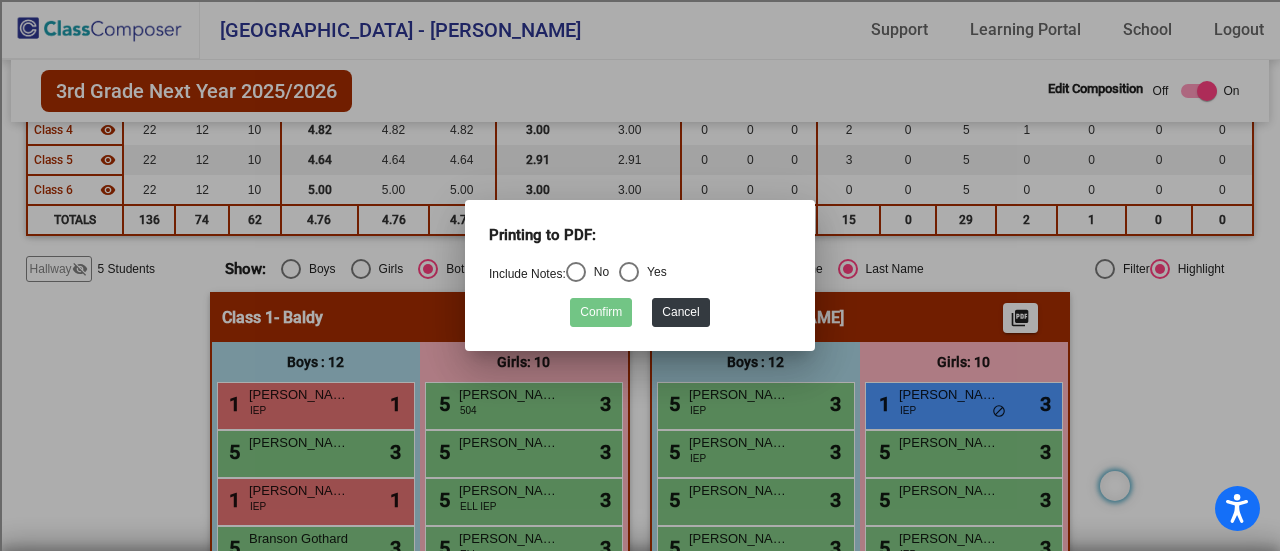 click at bounding box center (576, 272) 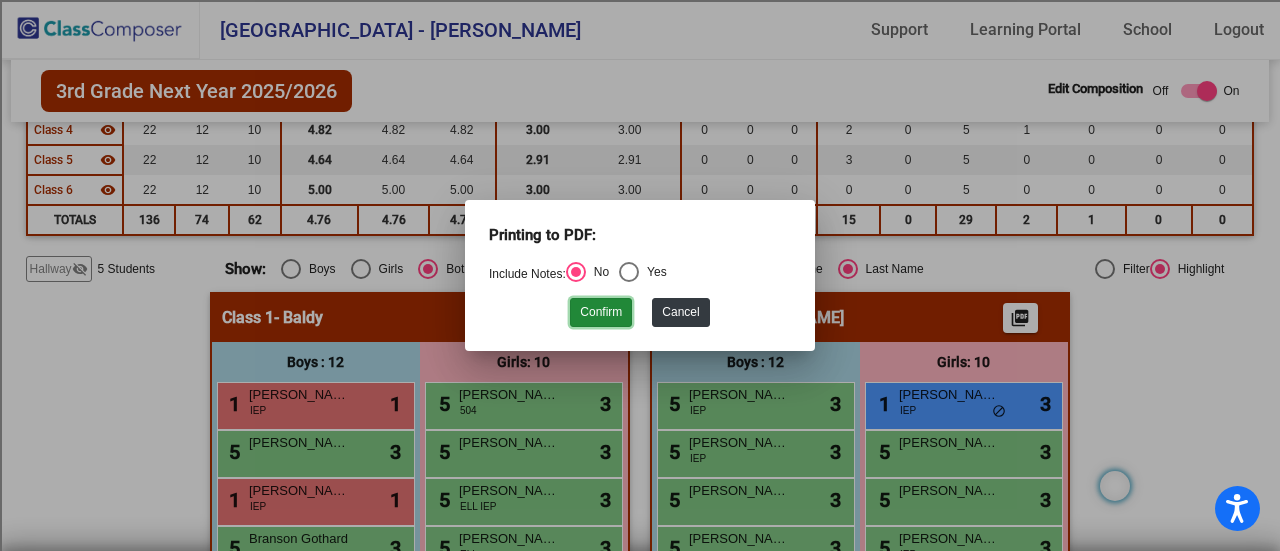 click on "Confirm" at bounding box center (601, 312) 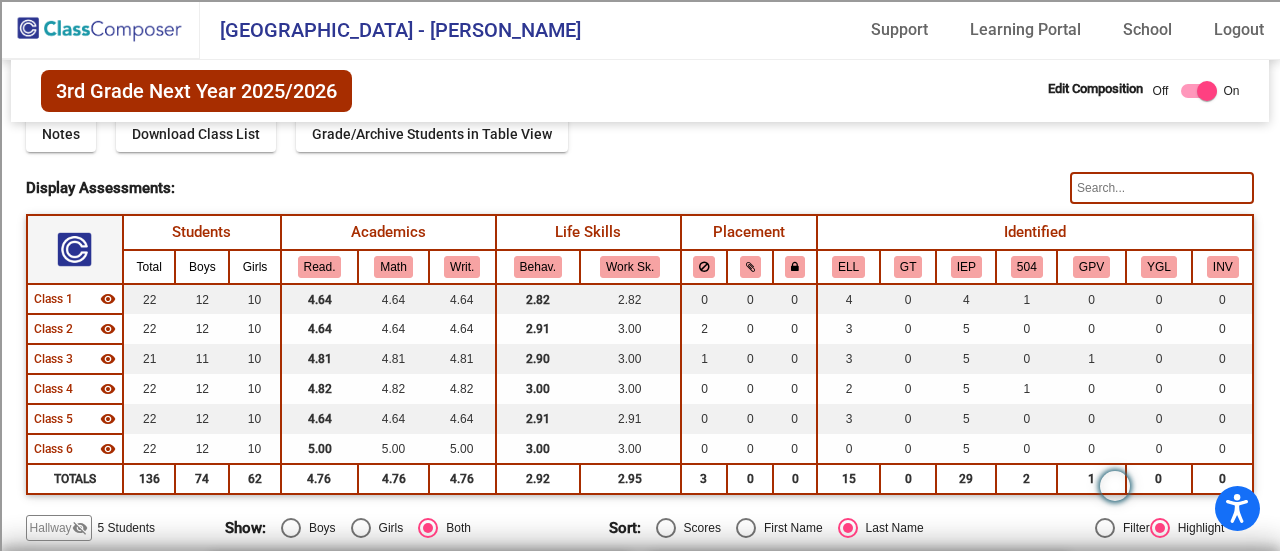 scroll, scrollTop: 0, scrollLeft: 0, axis: both 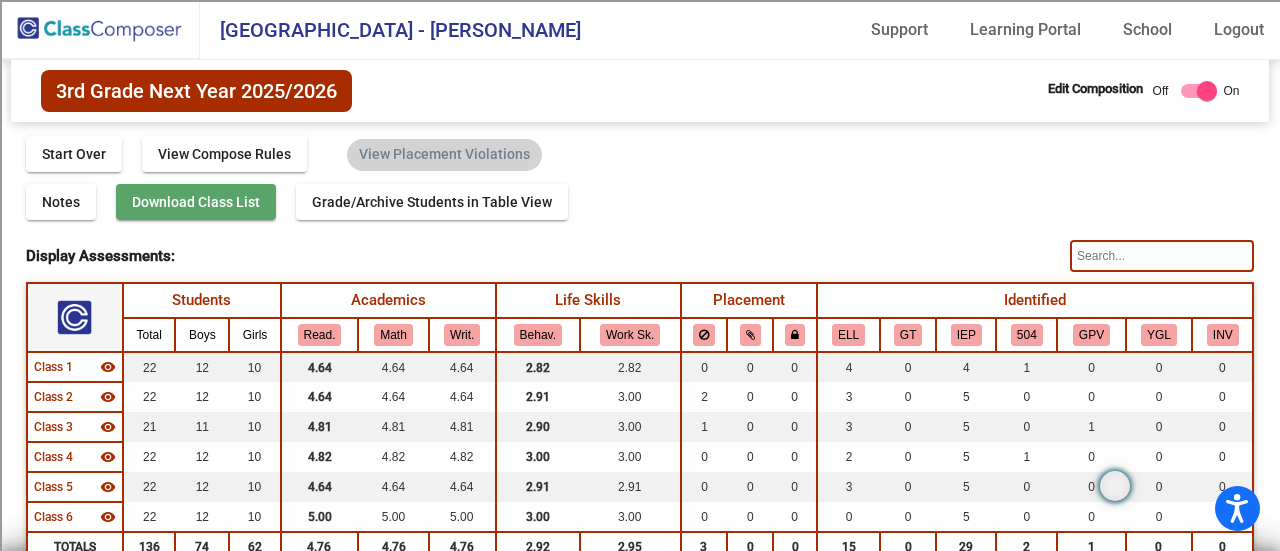 click on "Download Class List" 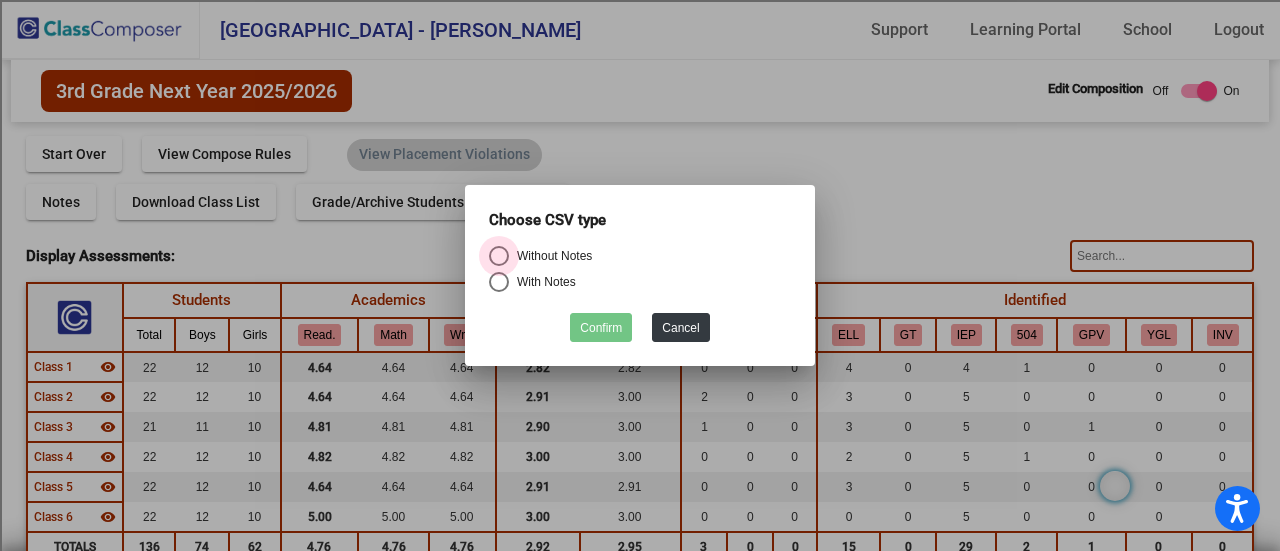 click at bounding box center [499, 256] 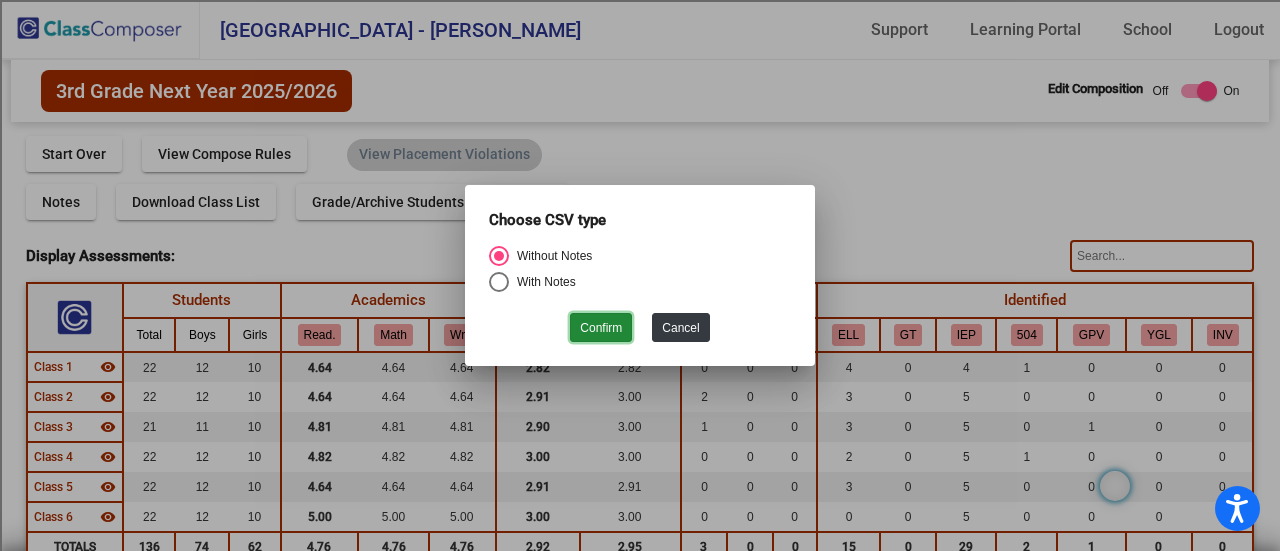 click on "Confirm" at bounding box center [601, 327] 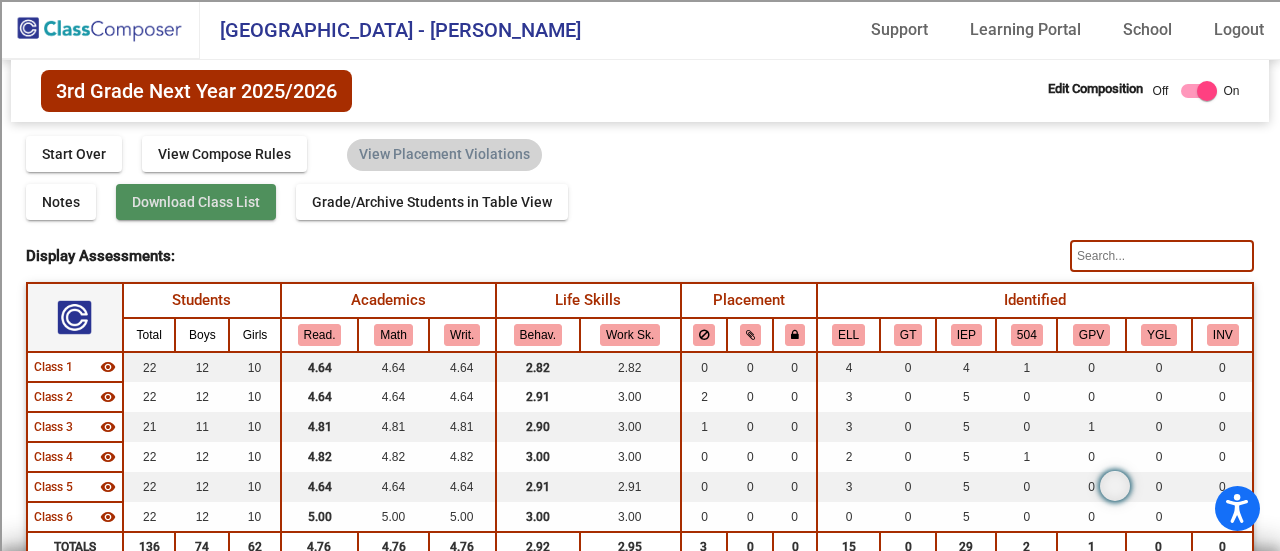 click on "Download Class List" 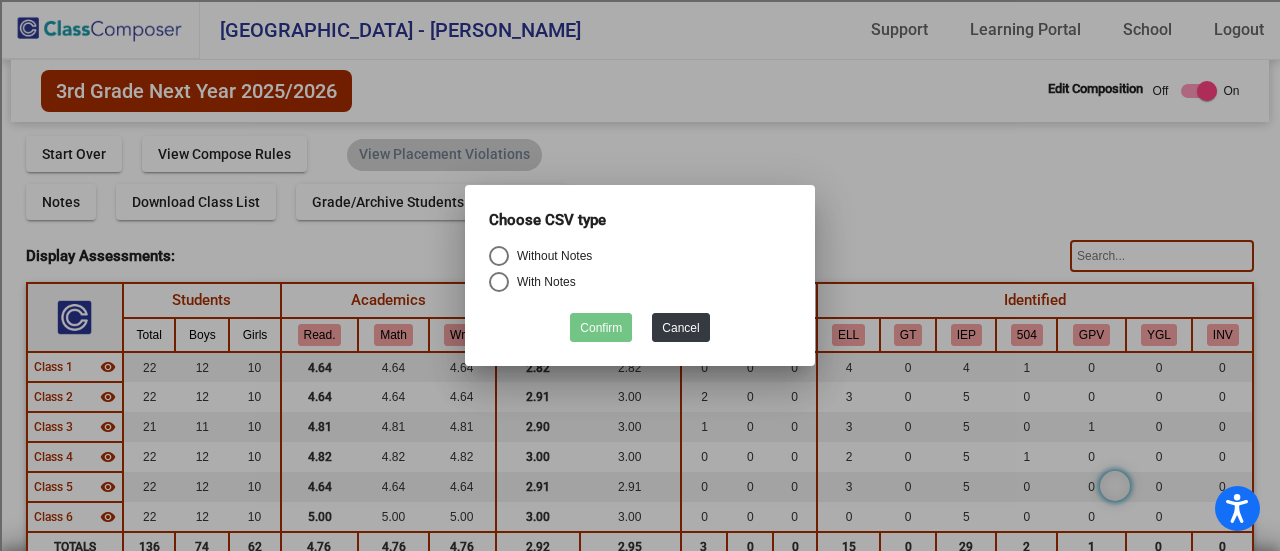 click at bounding box center (499, 256) 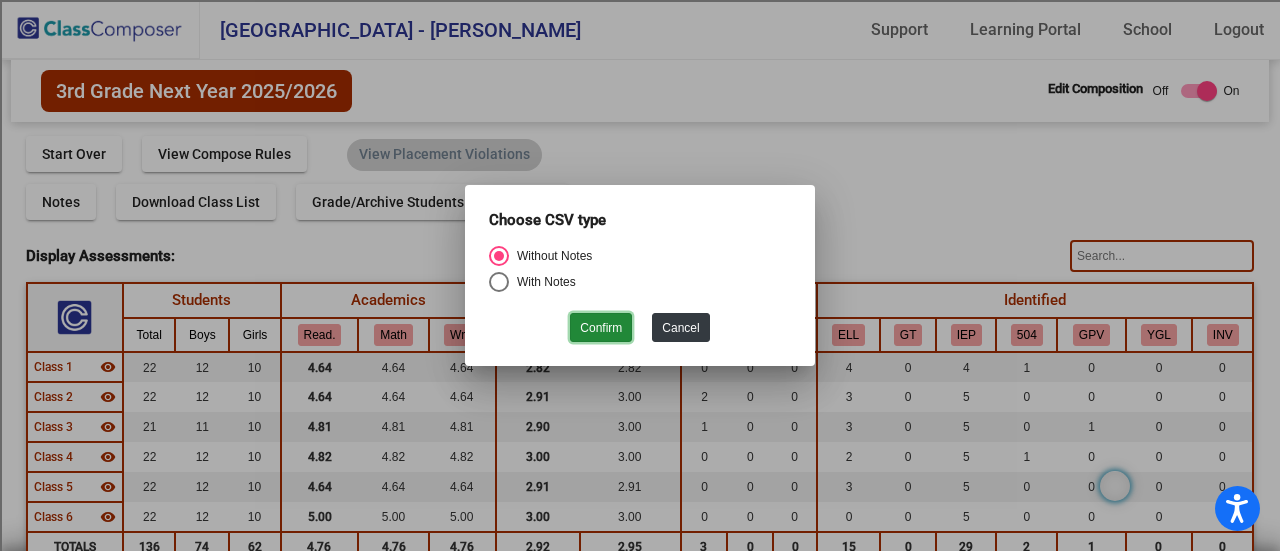 click on "Confirm" at bounding box center (601, 327) 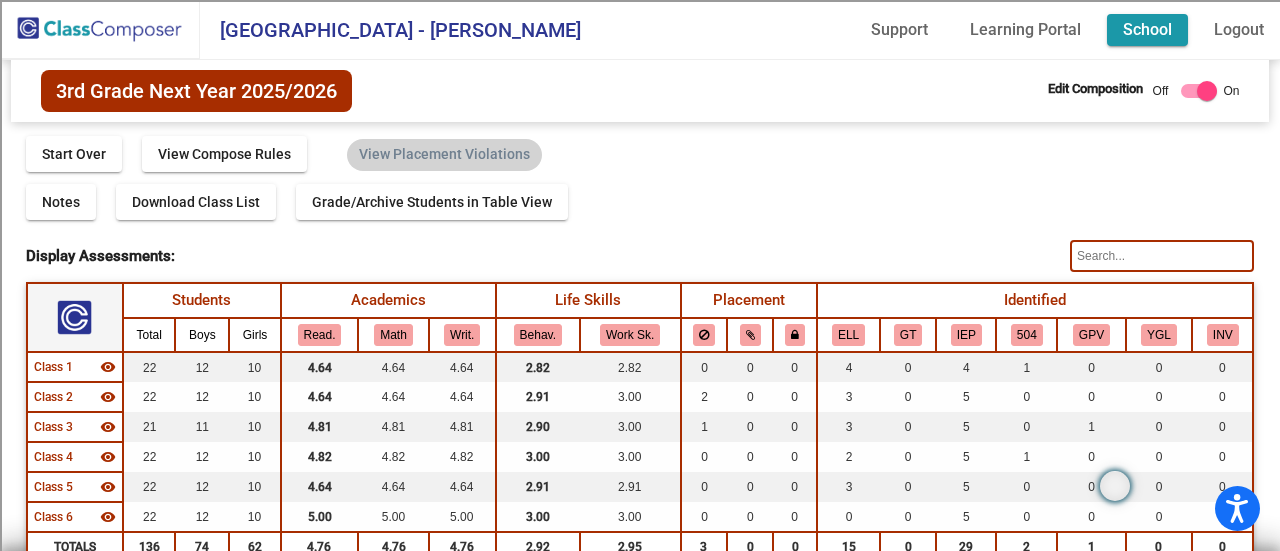 click on "School" 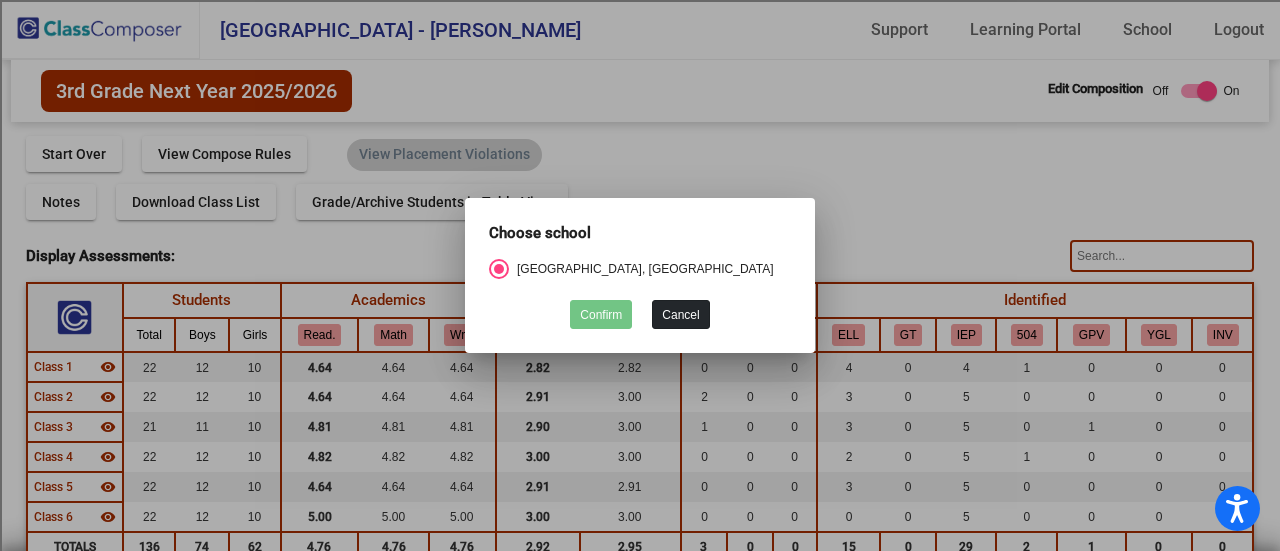 click on "Cancel" at bounding box center [680, 314] 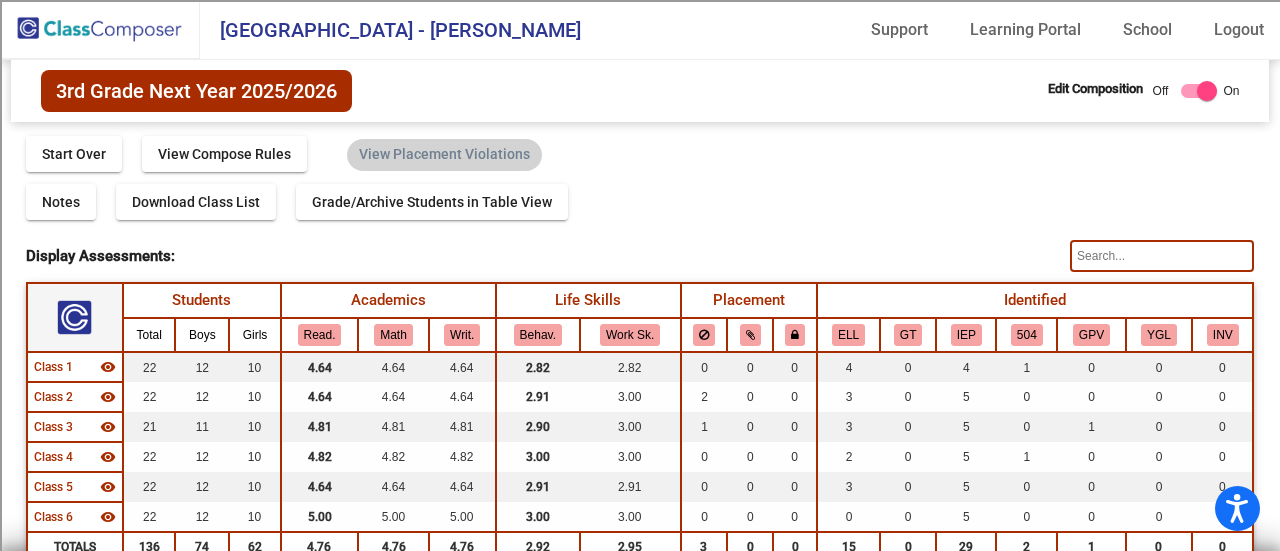 click 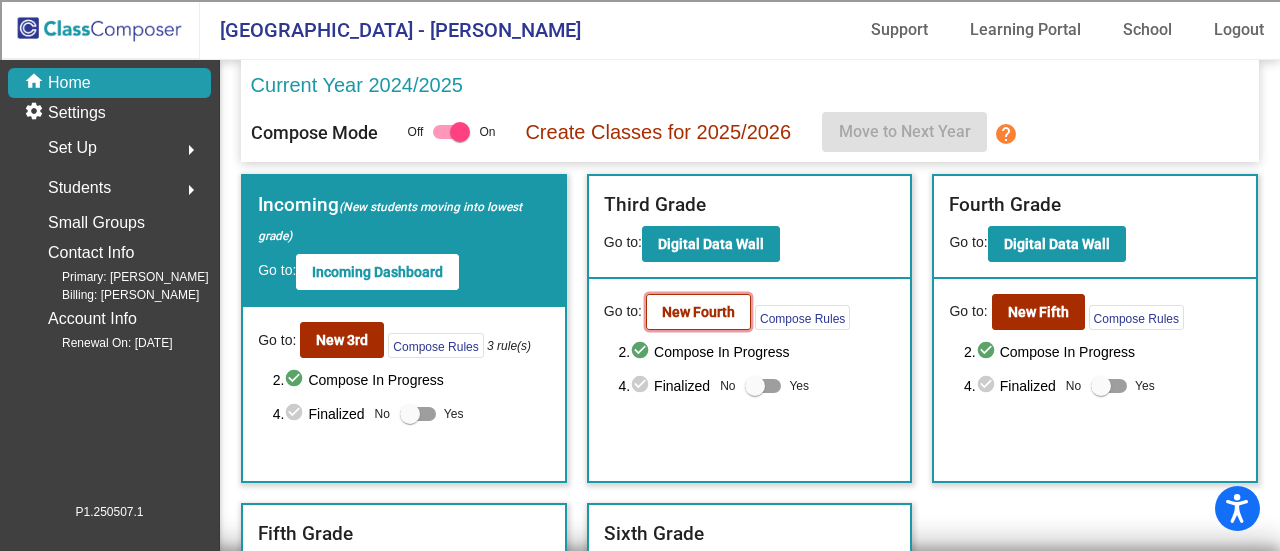 click on "New Fourth" 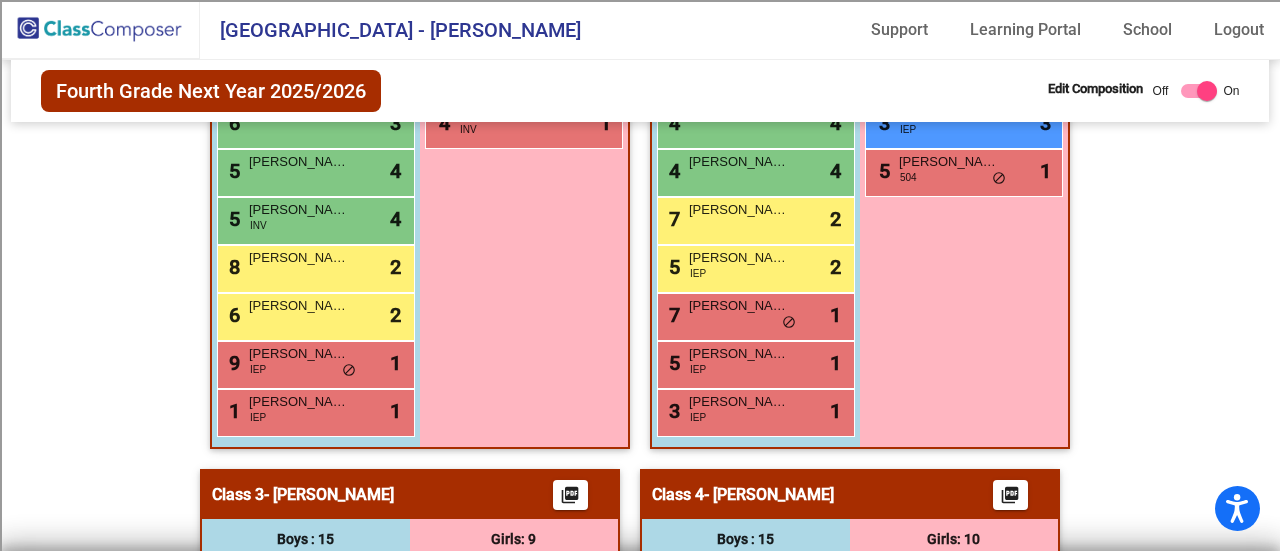 scroll, scrollTop: 932, scrollLeft: 0, axis: vertical 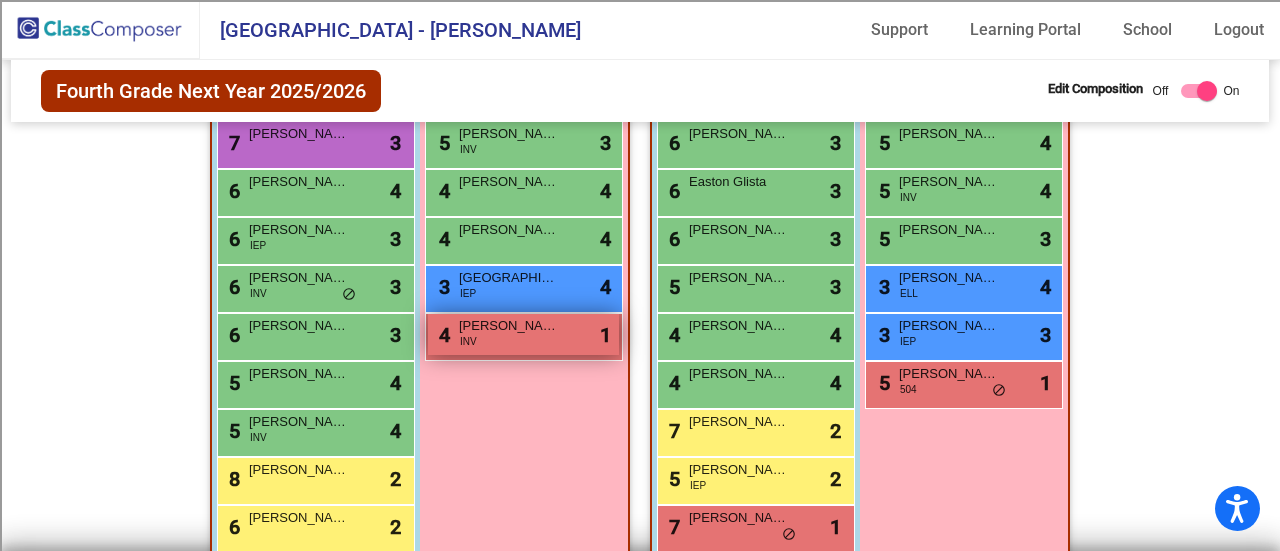 click on "[PERSON_NAME]" at bounding box center (509, 326) 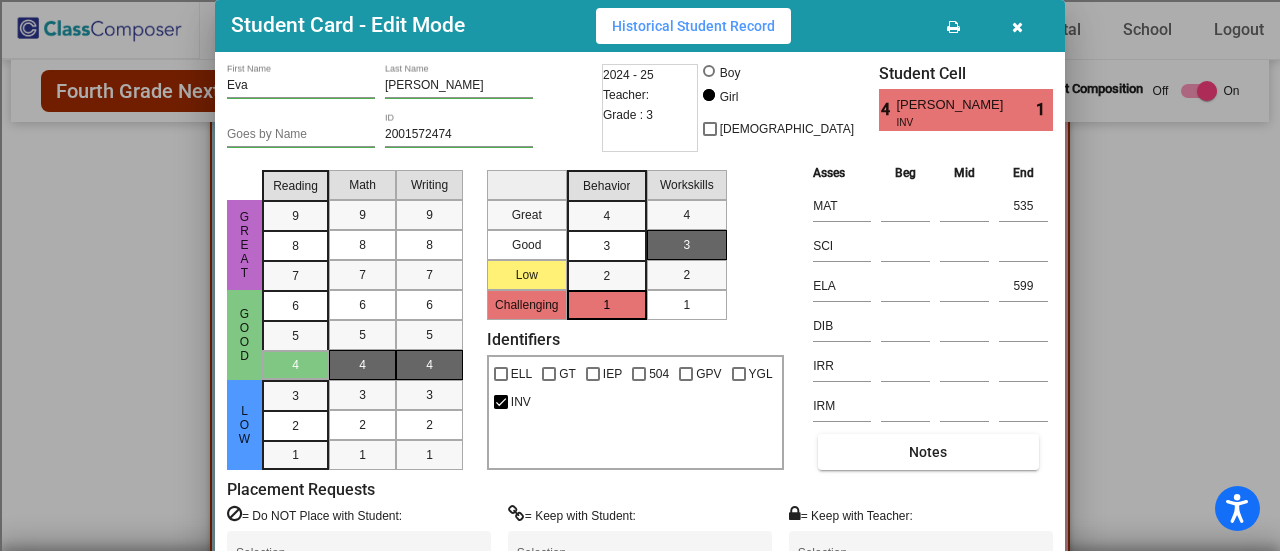 click at bounding box center (1017, 27) 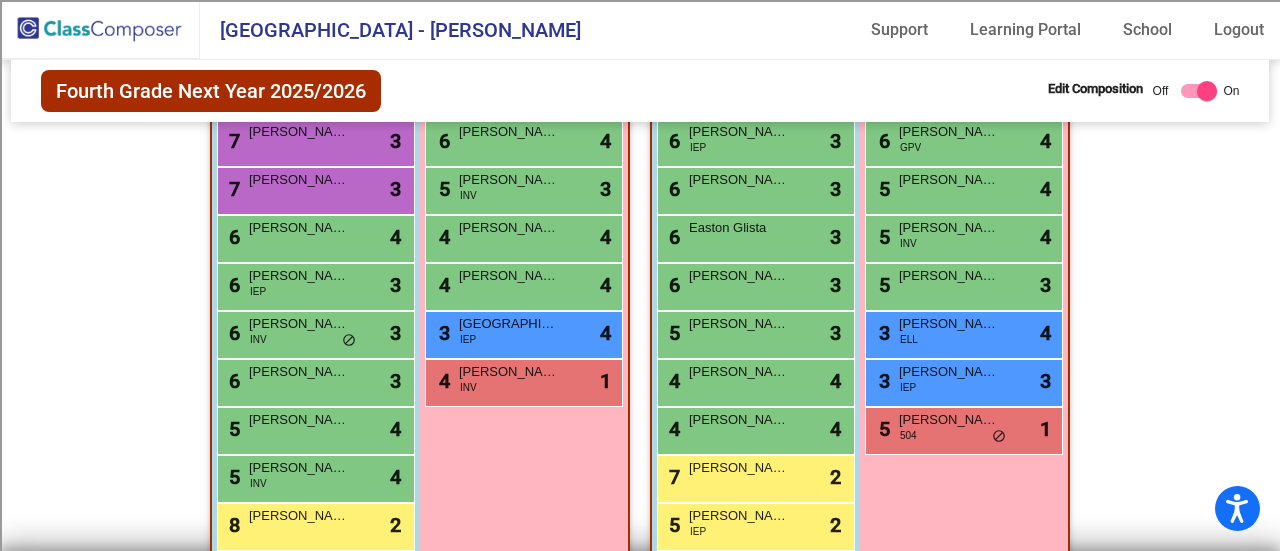 scroll, scrollTop: 671, scrollLeft: 0, axis: vertical 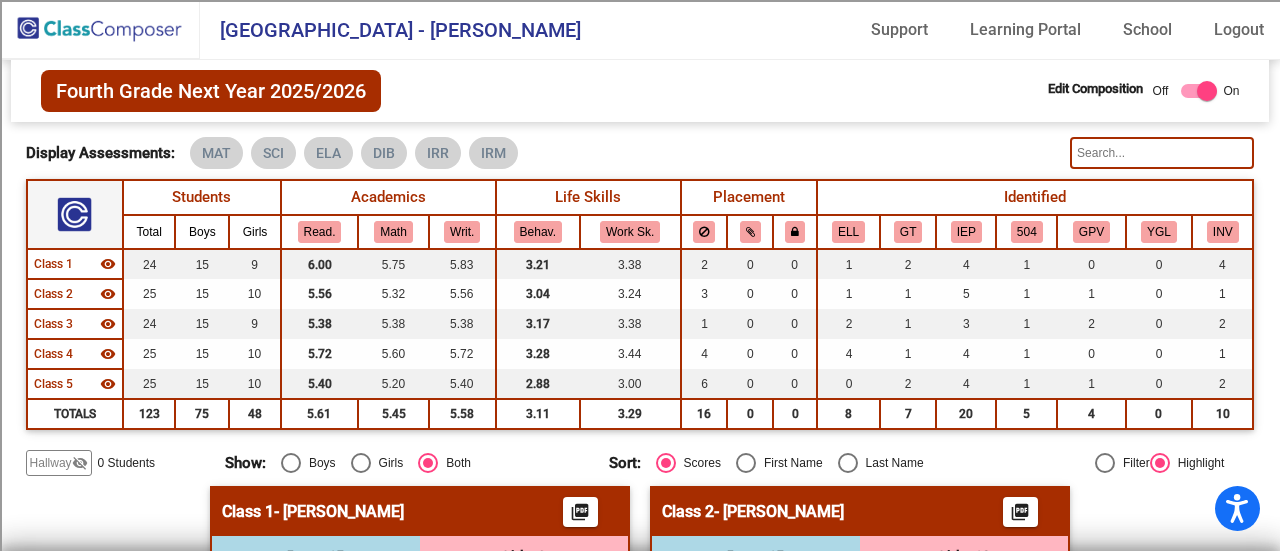 click 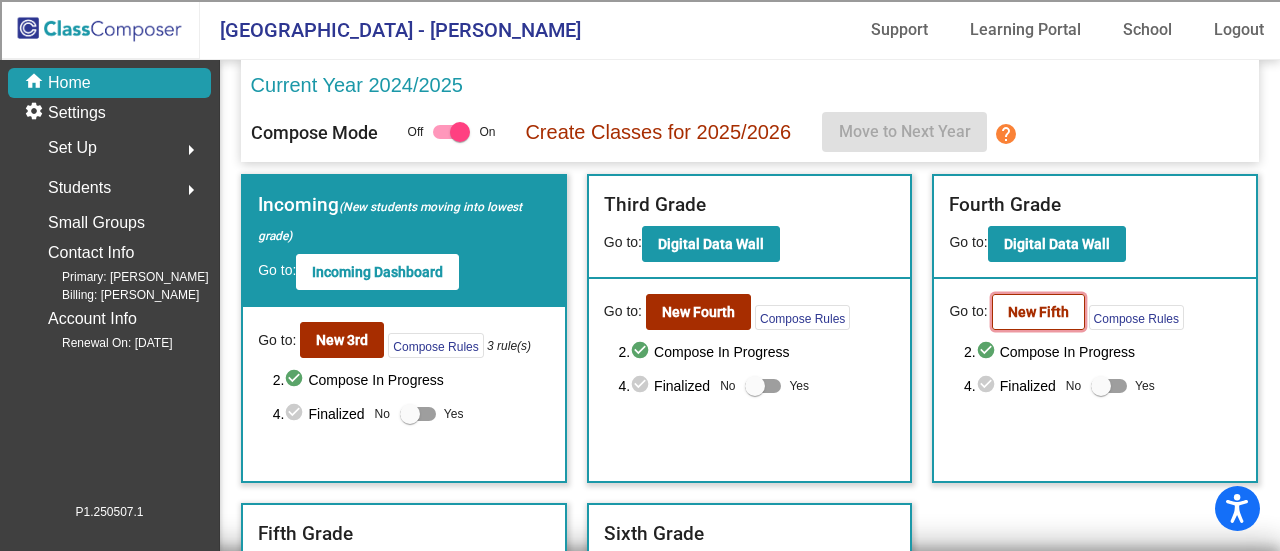 click on "New Fifth" 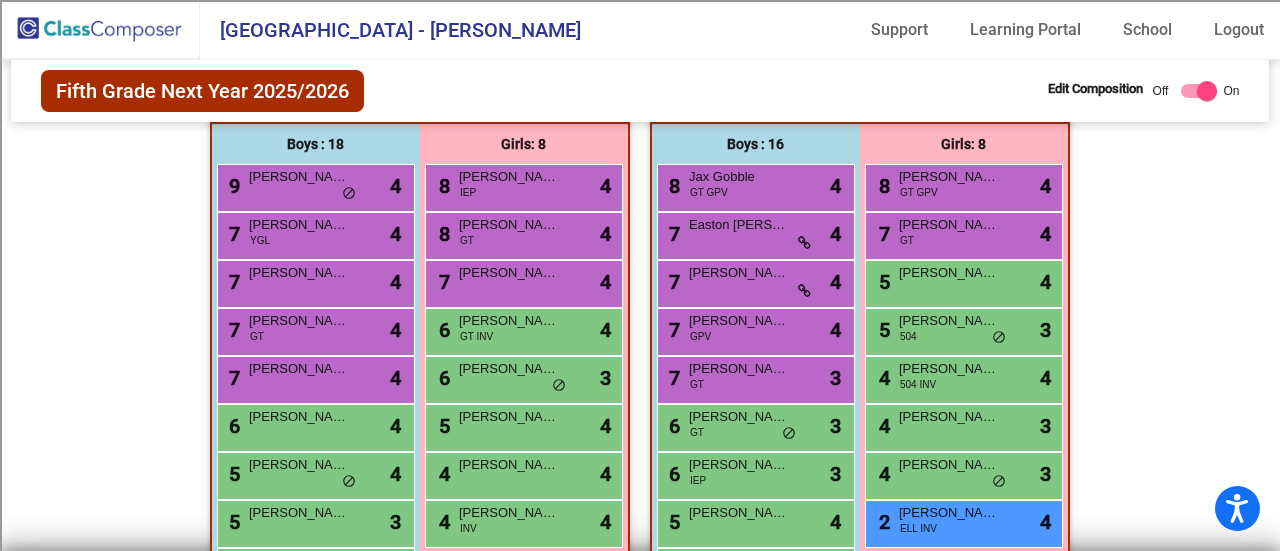 scroll, scrollTop: 520, scrollLeft: 0, axis: vertical 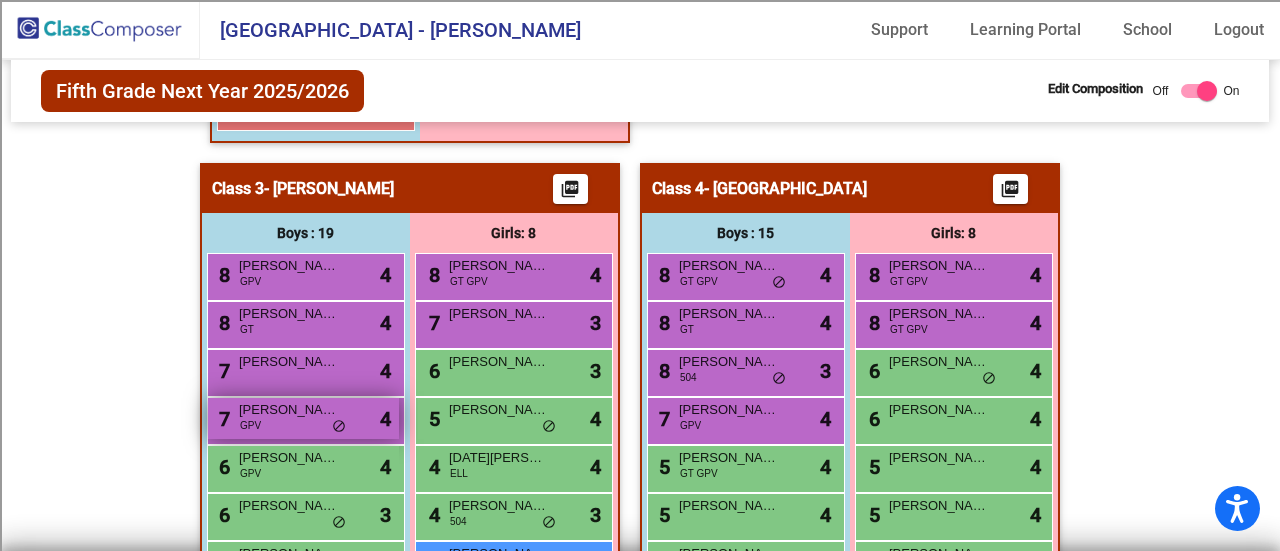 click on "GPV" at bounding box center [250, 425] 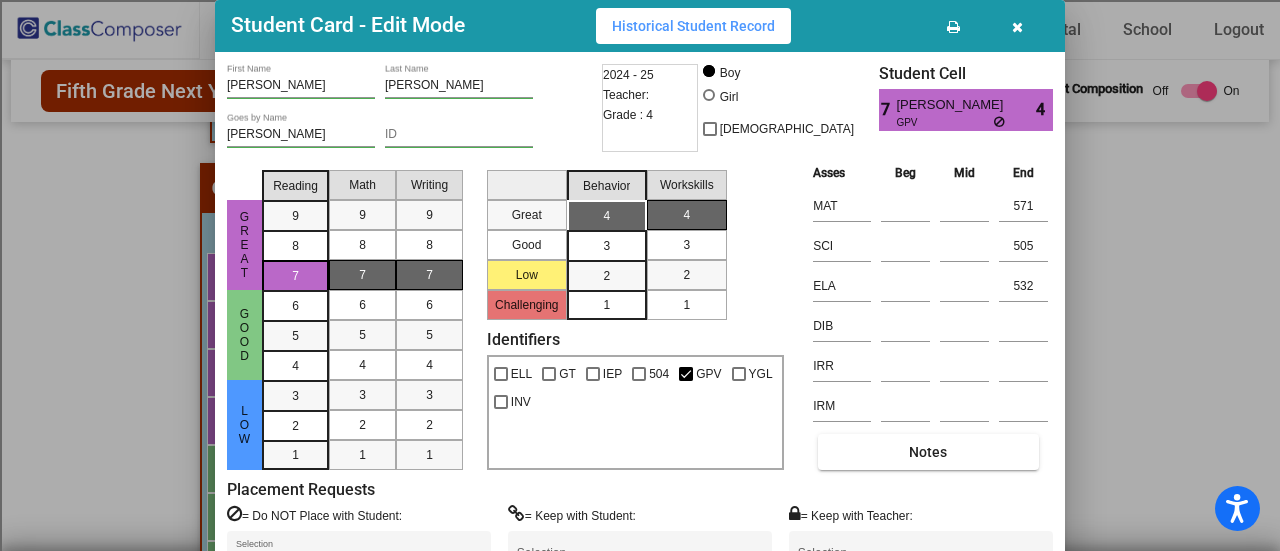 click on "Great Good Low Challenging Behavior 4 3 2 1 Workskills 4 3 2 1" at bounding box center [635, 241] 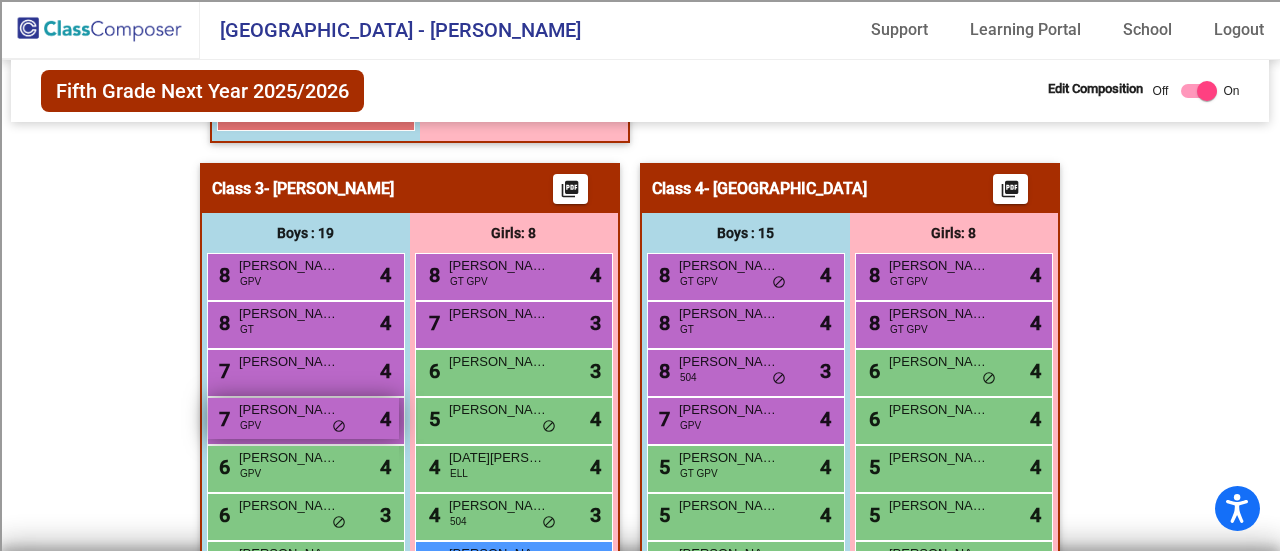 click on "7 [PERSON_NAME] GPV lock do_not_disturb_alt 4" at bounding box center [303, 418] 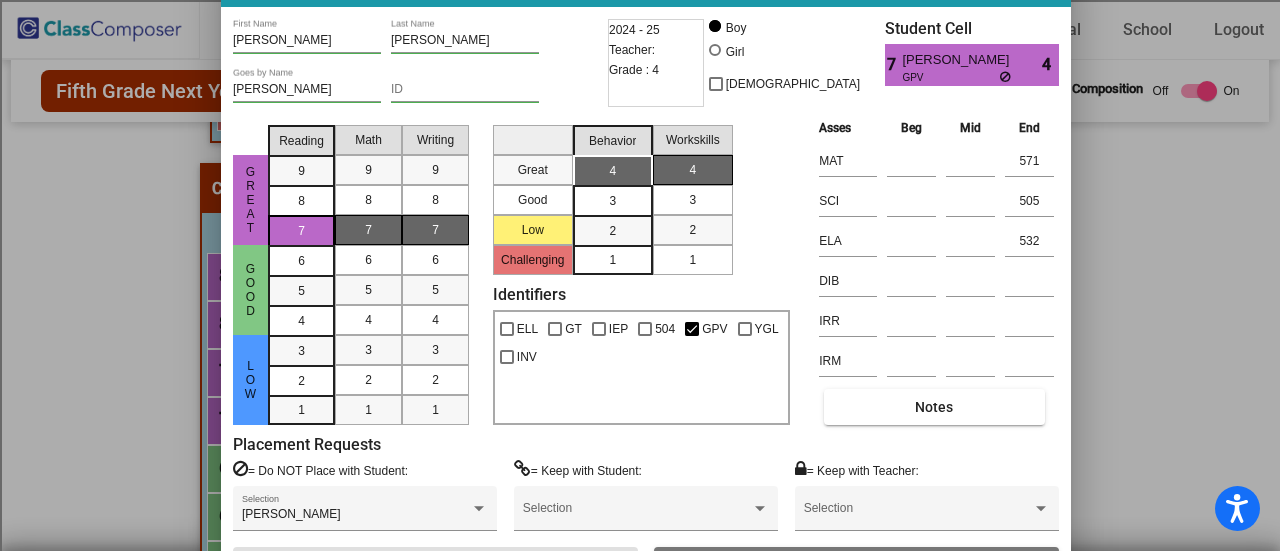 drag, startPoint x: 888, startPoint y: 35, endPoint x: 894, endPoint y: -9, distance: 44.407207 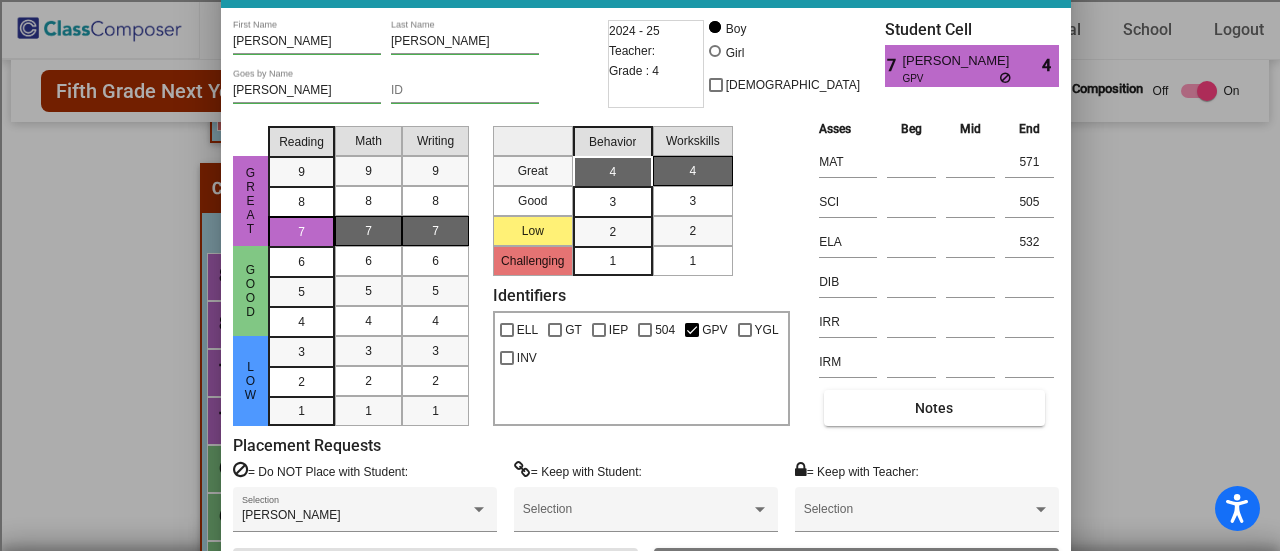 drag, startPoint x: 858, startPoint y: 23, endPoint x: 856, endPoint y: 82, distance: 59.03389 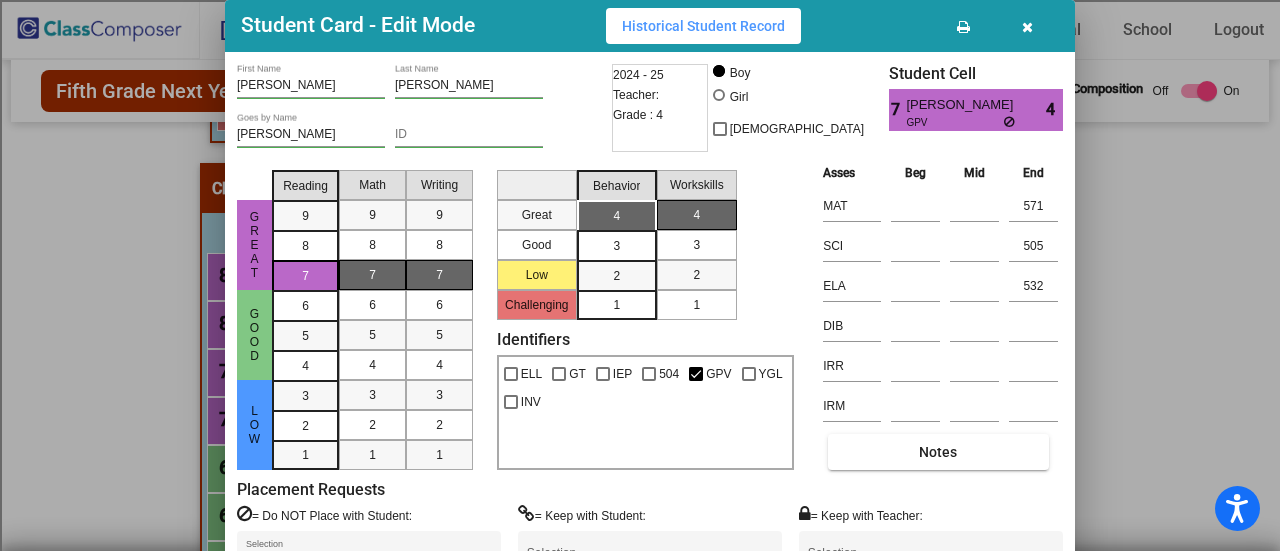 drag, startPoint x: 854, startPoint y: 1, endPoint x: 860, endPoint y: 60, distance: 59.3043 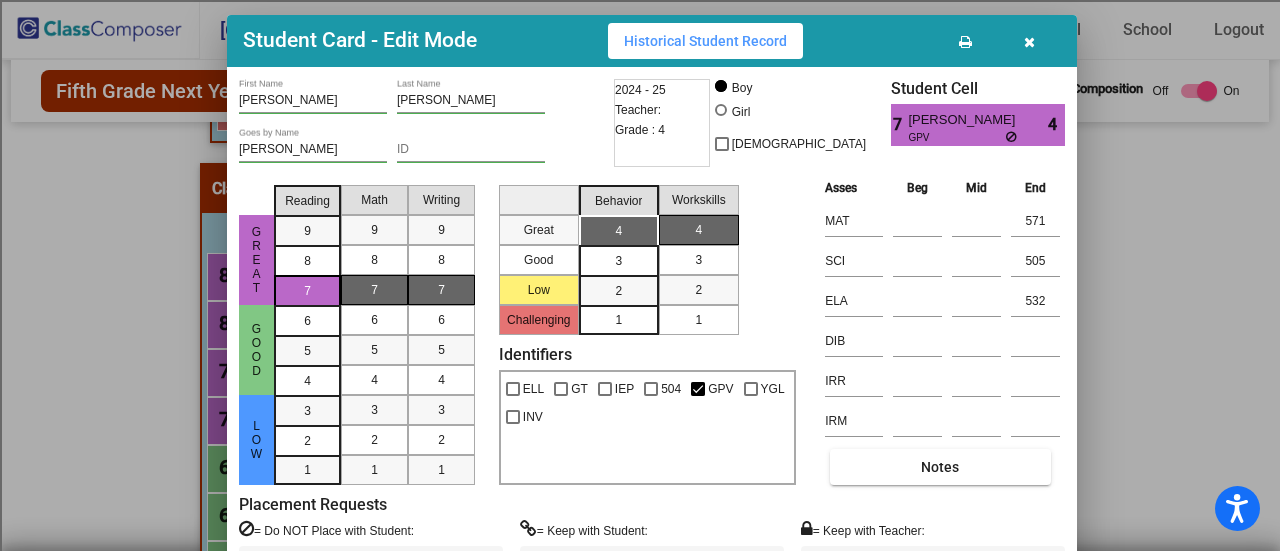 click at bounding box center [1029, 41] 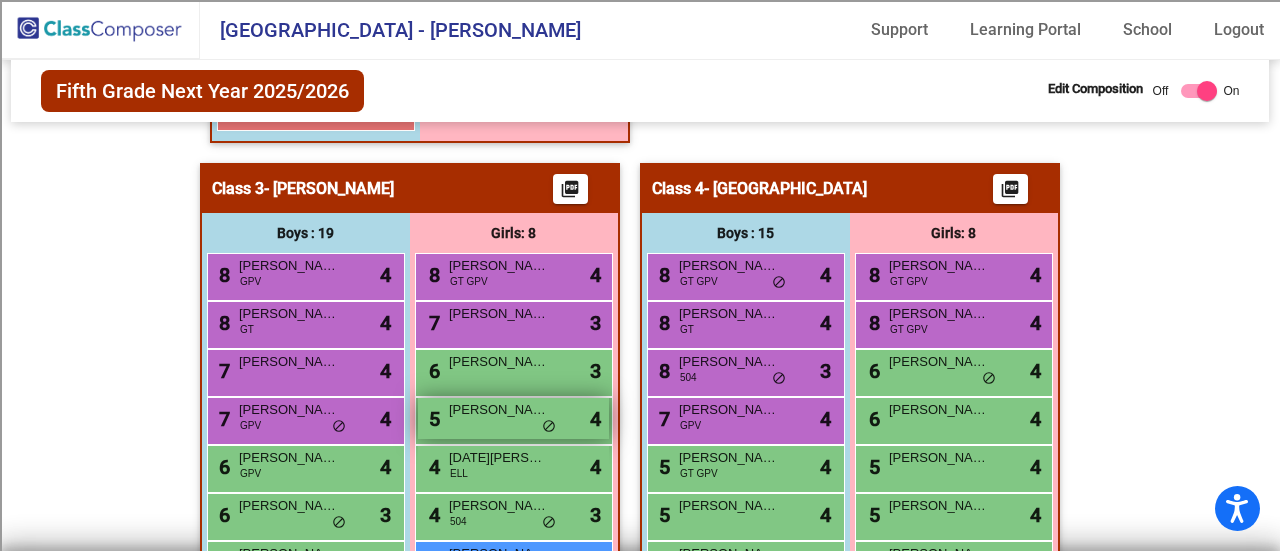 click on "[PERSON_NAME]" at bounding box center [499, 410] 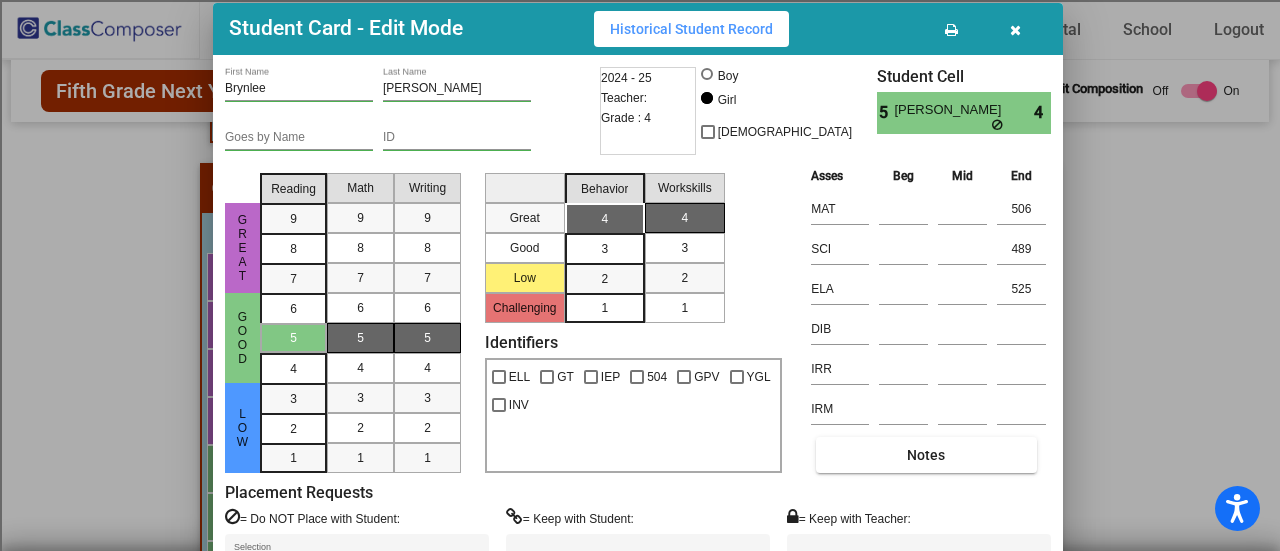 click on "Student Card - Edit Mode   Historical Student Record" at bounding box center (638, 29) 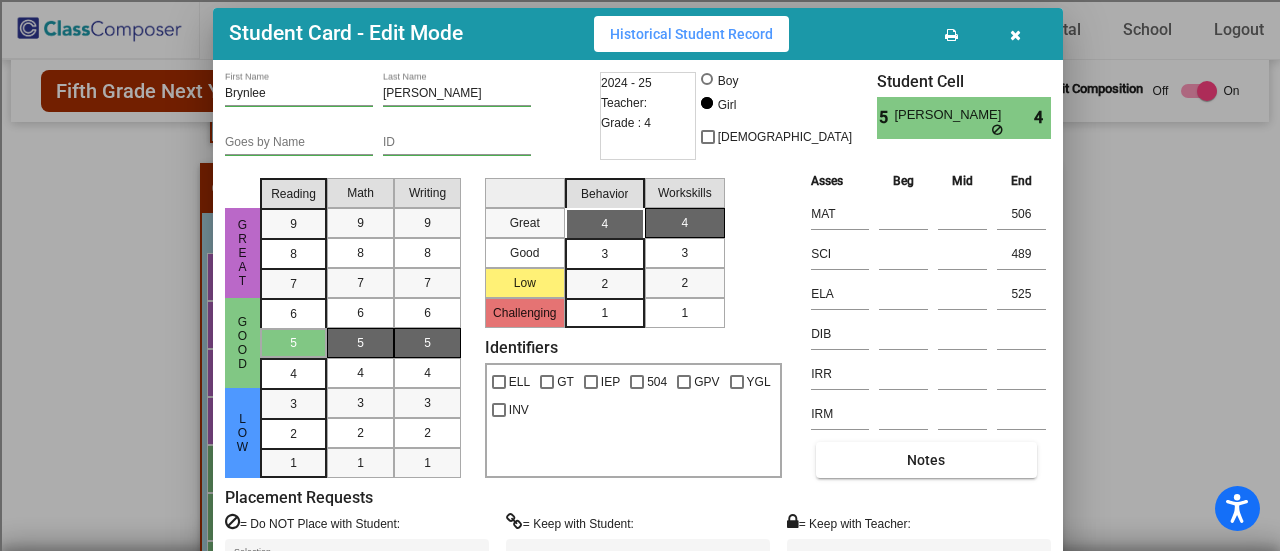click at bounding box center [1015, 35] 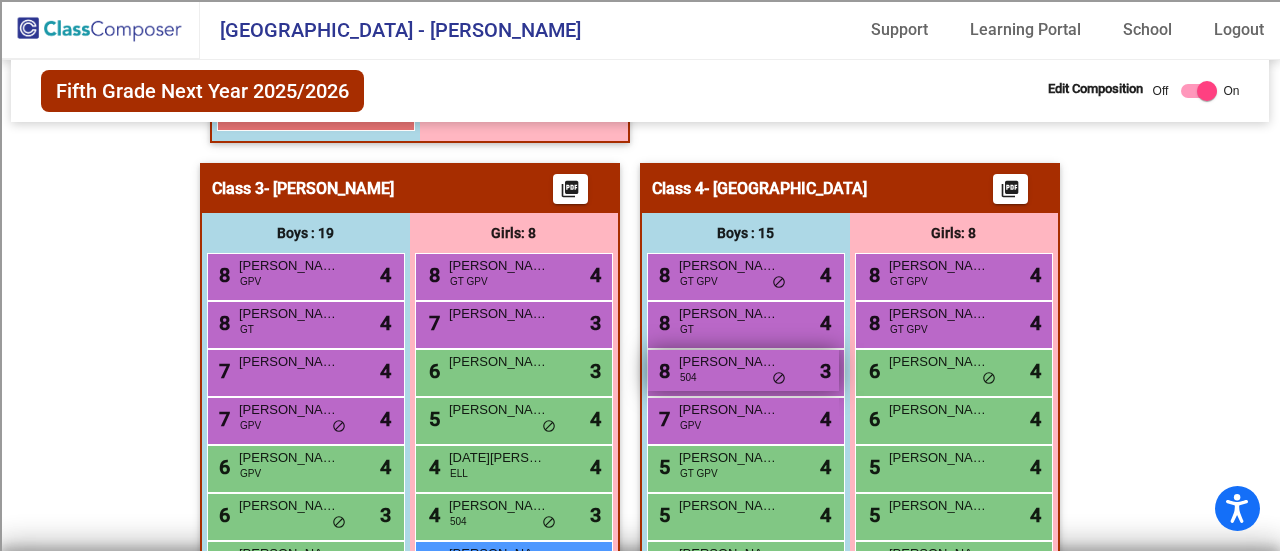 click on "504" at bounding box center [688, 377] 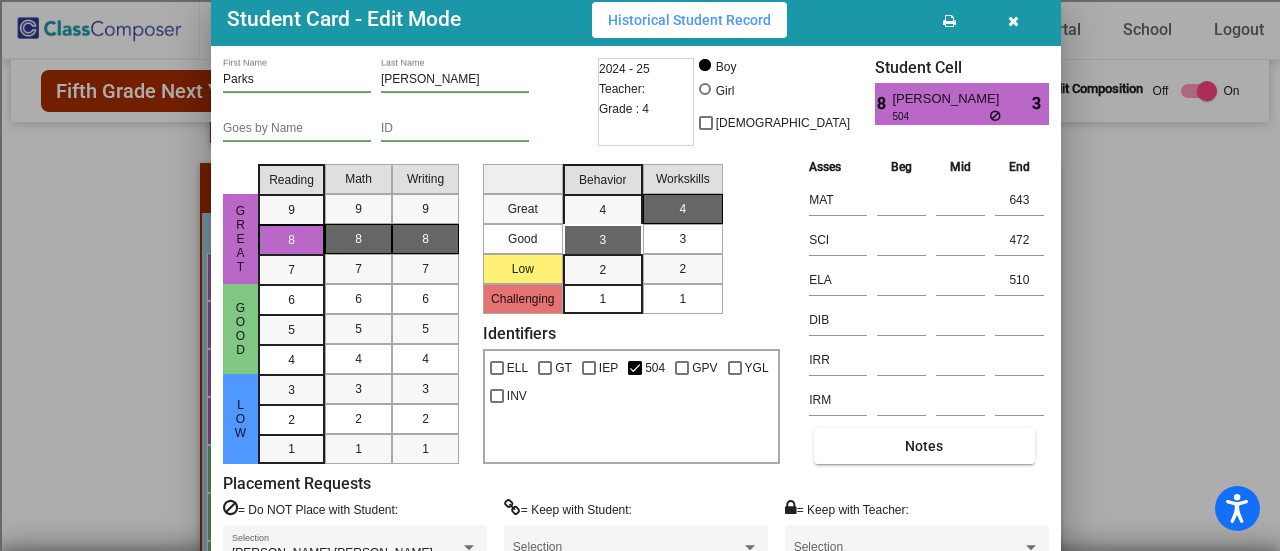 click on "Student Card - Edit Mode   Historical Student Record" at bounding box center [636, 20] 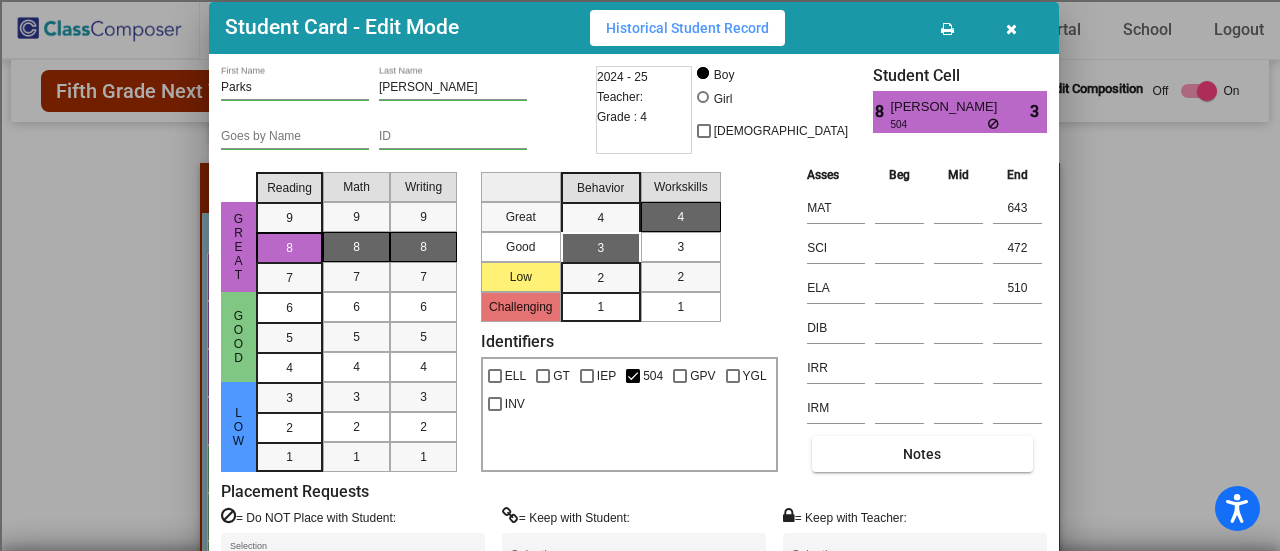 click at bounding box center (1011, 29) 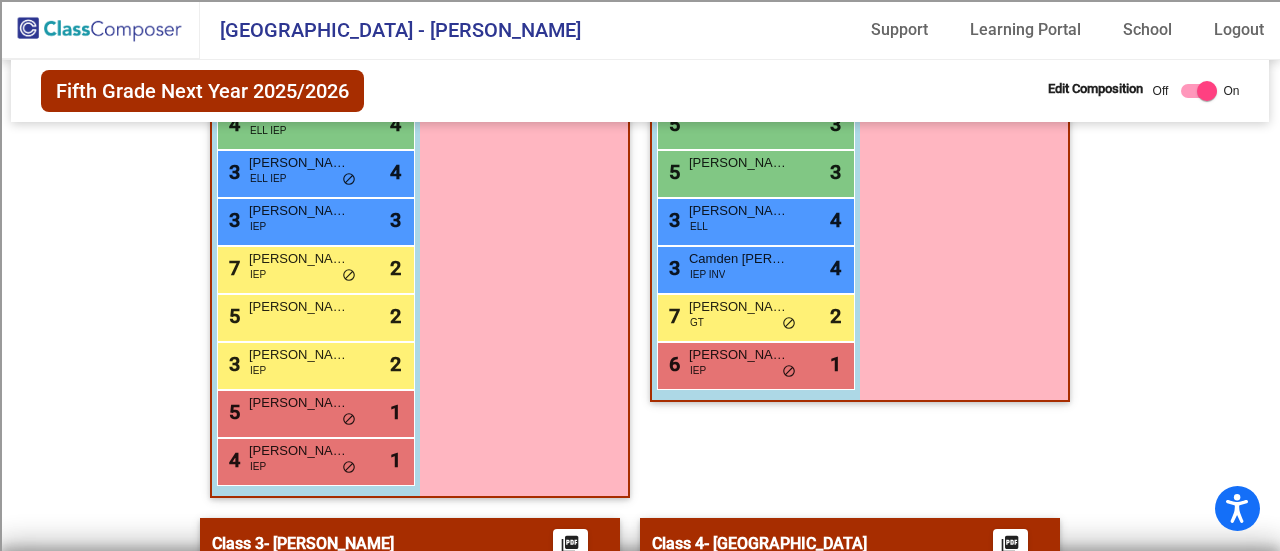 scroll, scrollTop: 1056, scrollLeft: 0, axis: vertical 